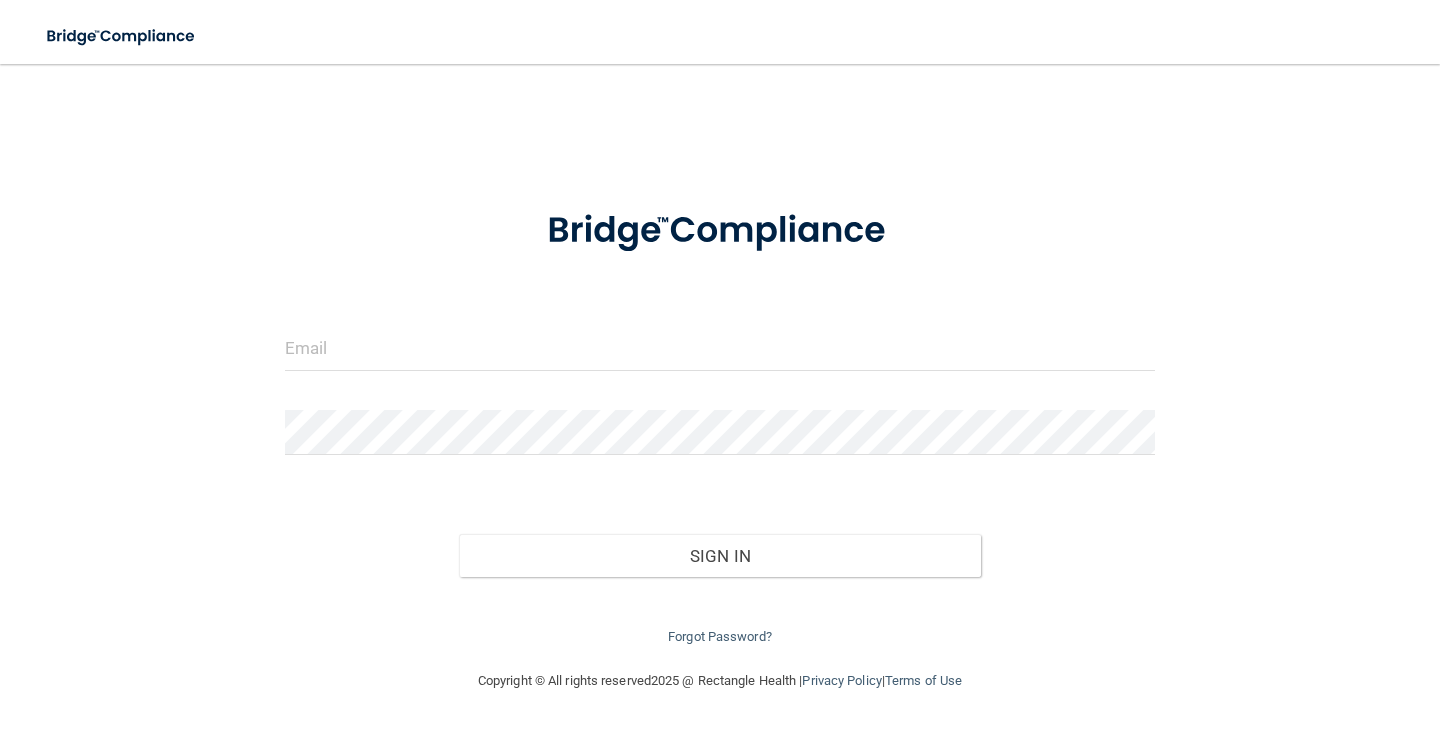 scroll, scrollTop: 0, scrollLeft: 0, axis: both 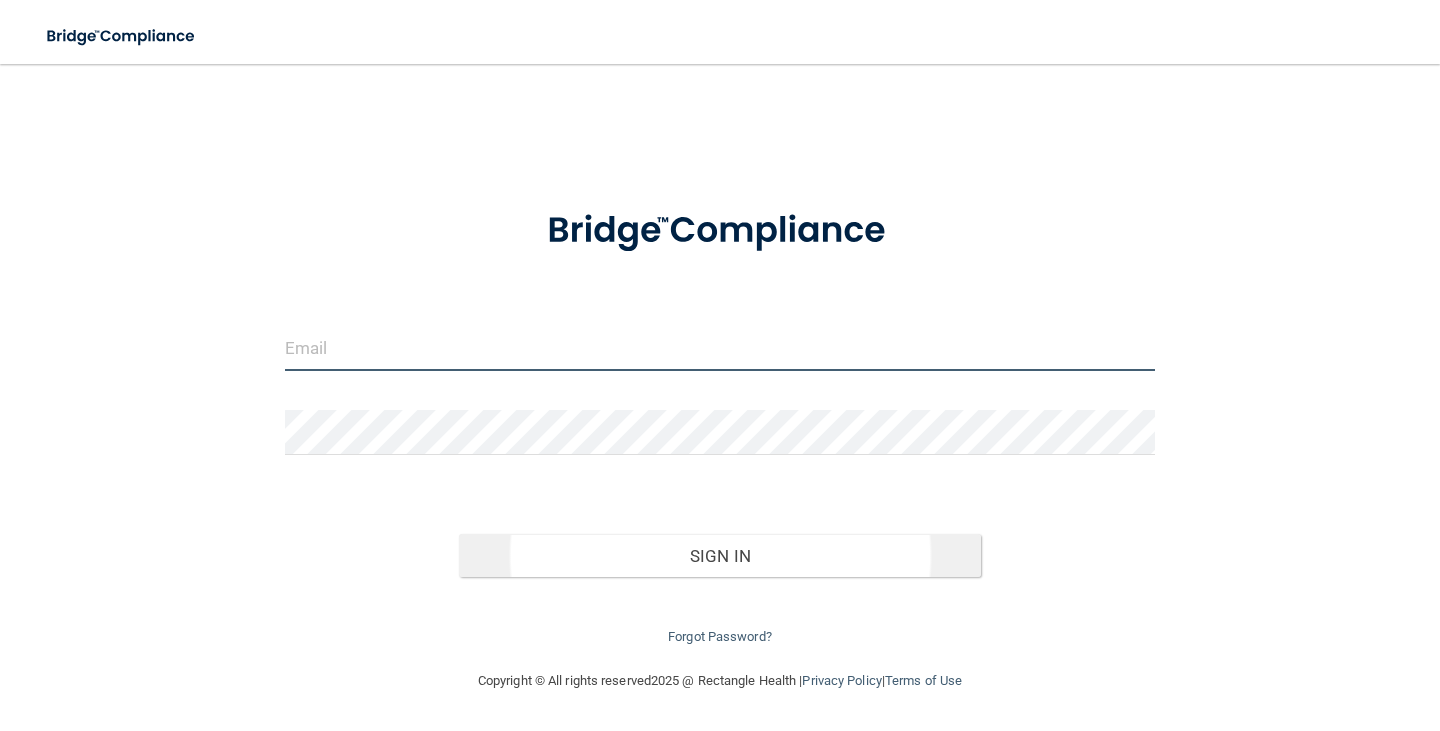 type on "[PERSON_NAME][EMAIL_ADDRESS][DOMAIN_NAME]" 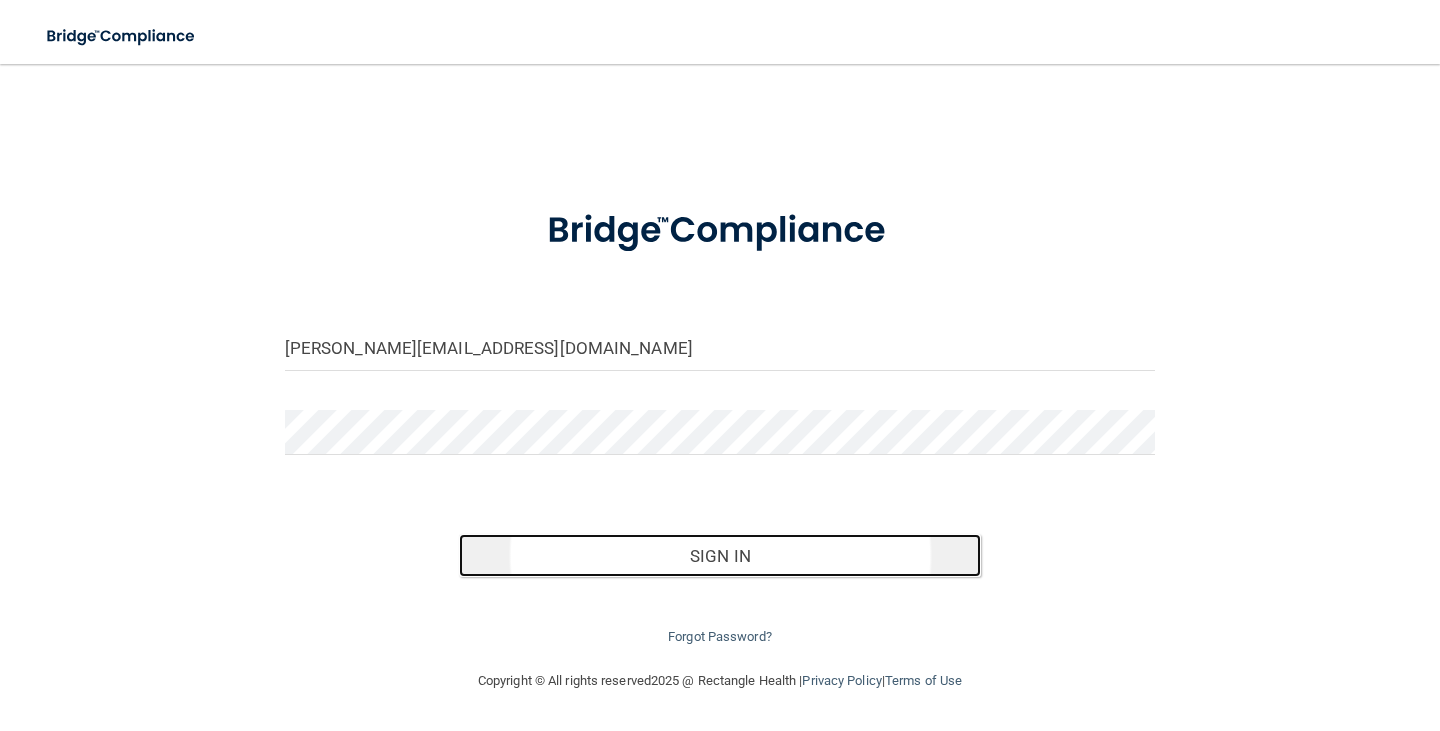 click on "Sign In" at bounding box center [720, 556] 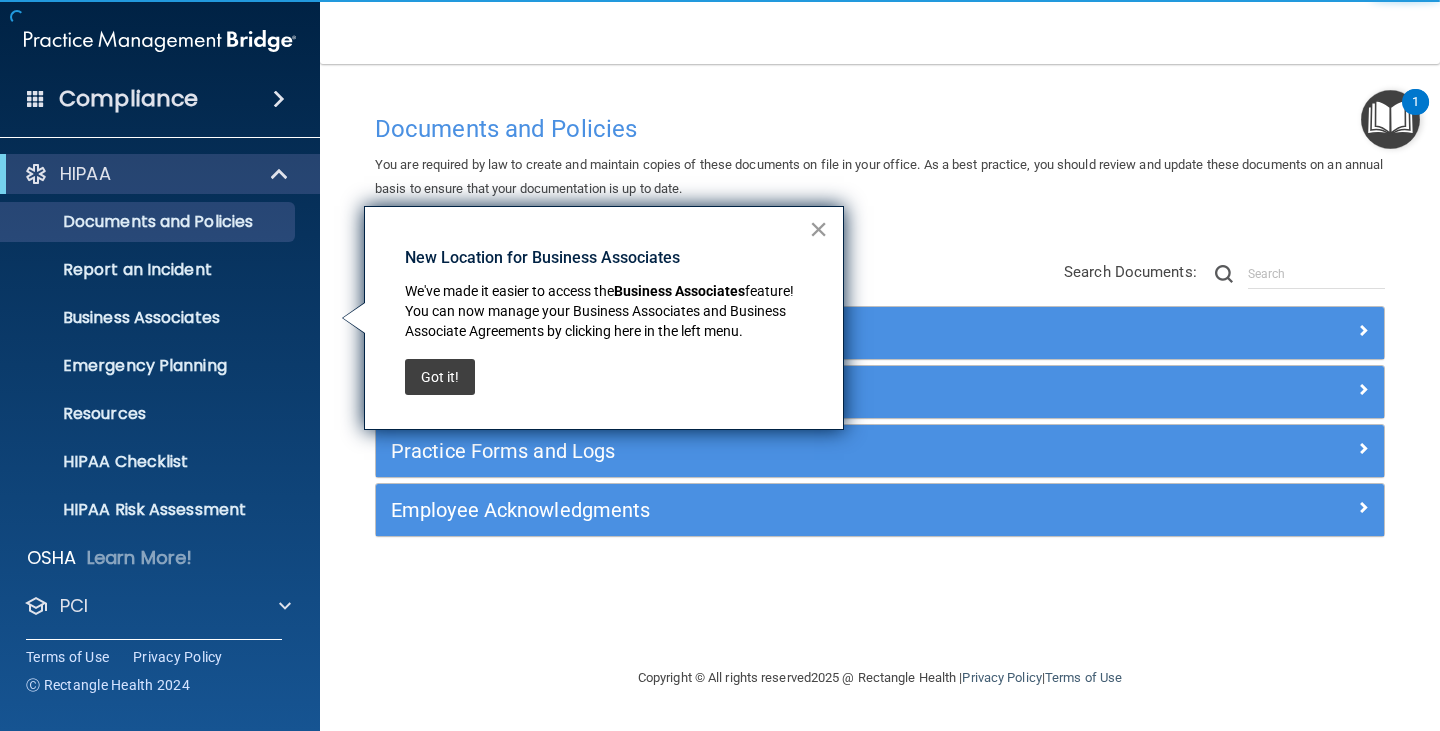 click on "×" at bounding box center [818, 229] 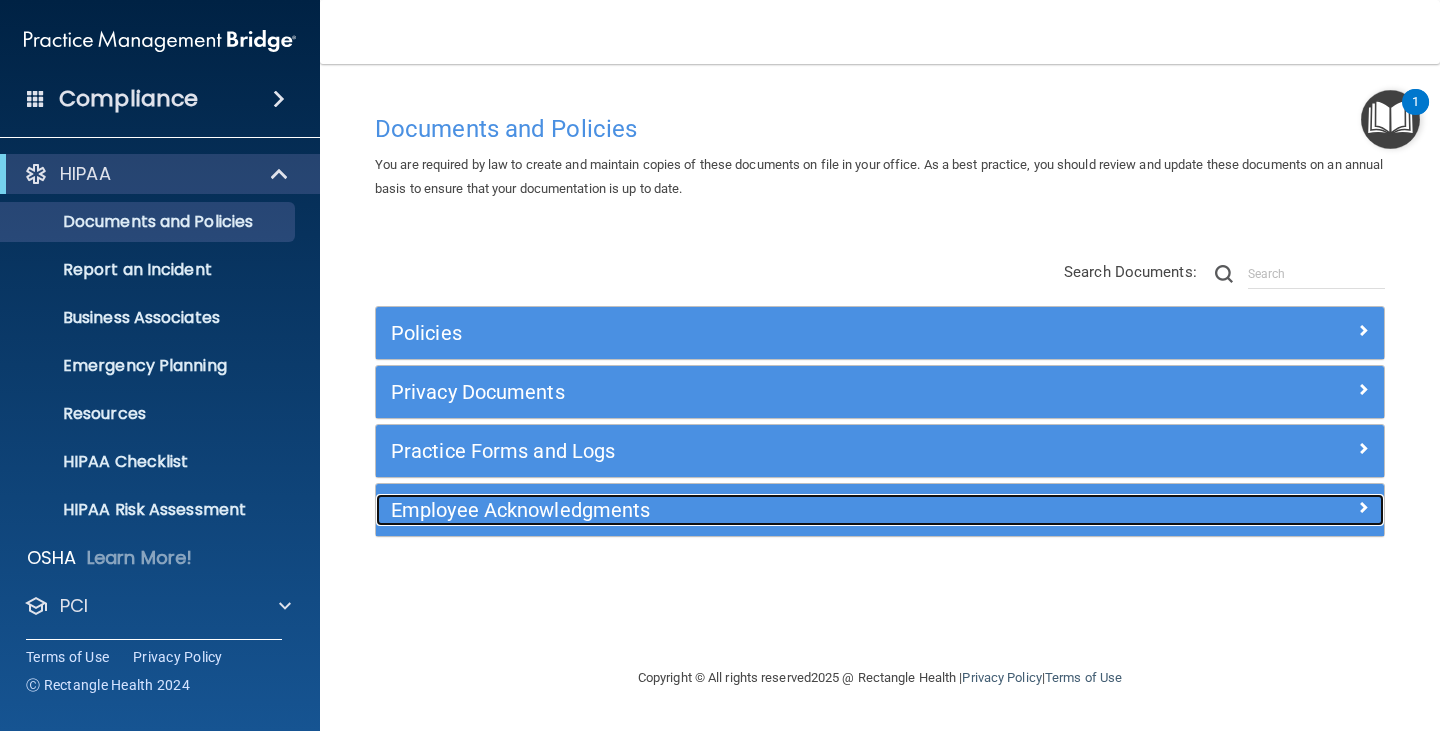 click at bounding box center [1258, 506] 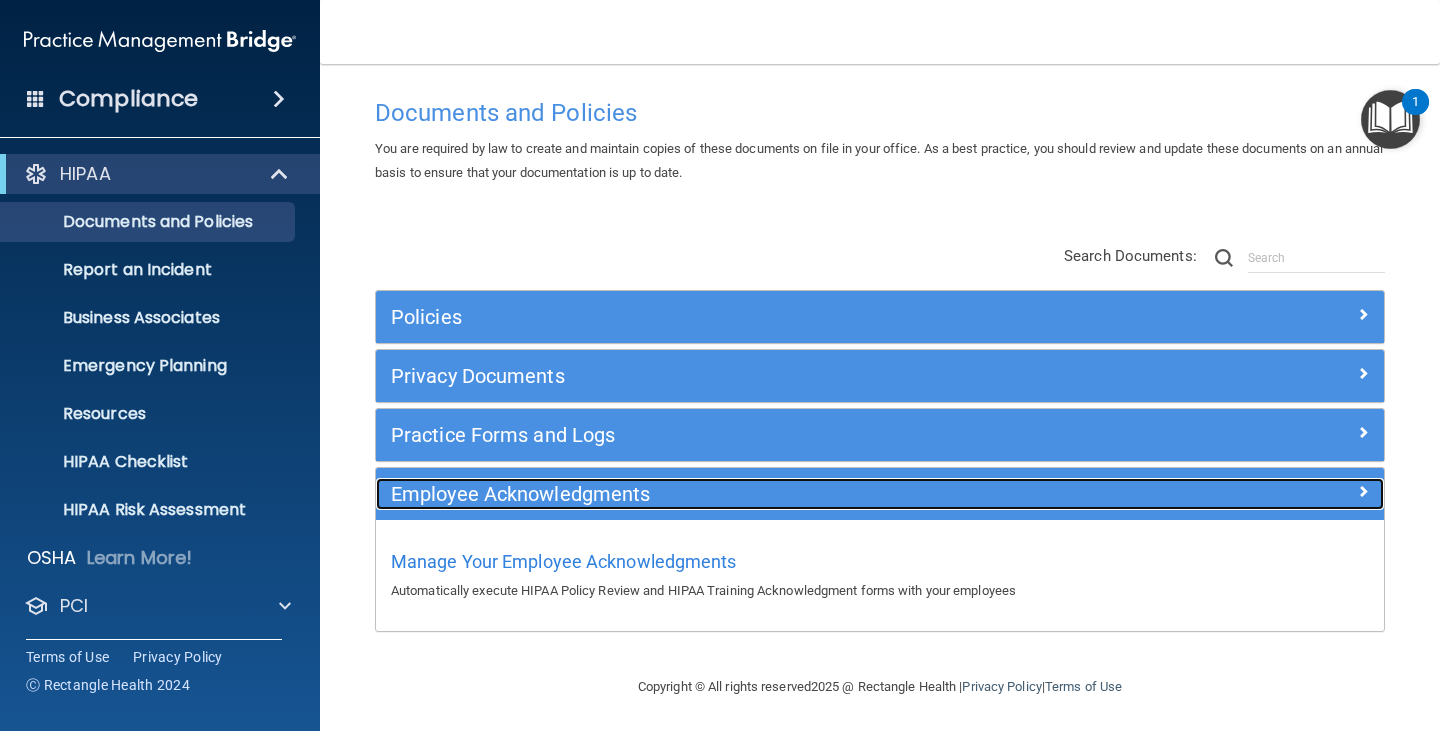 scroll, scrollTop: 20, scrollLeft: 0, axis: vertical 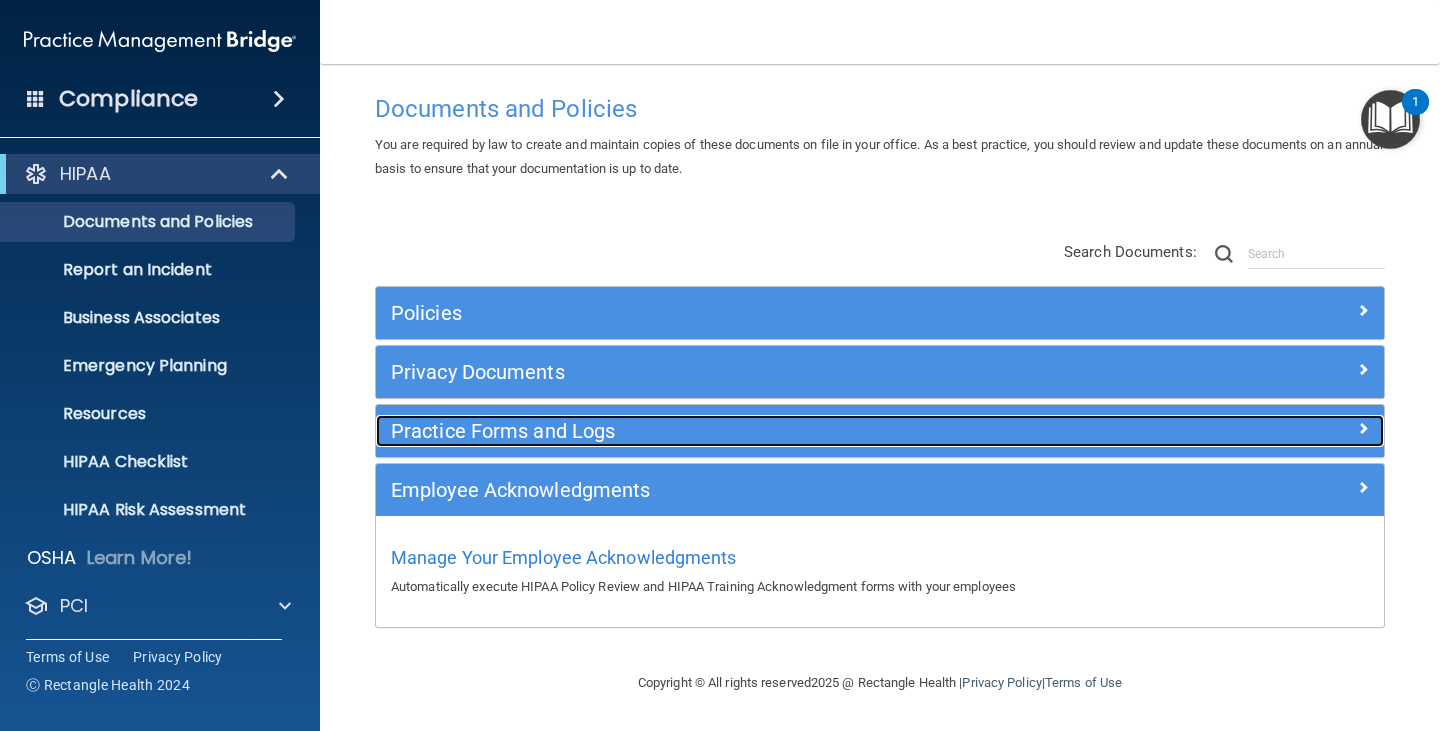 click on "Practice Forms and Logs" at bounding box center [754, 431] 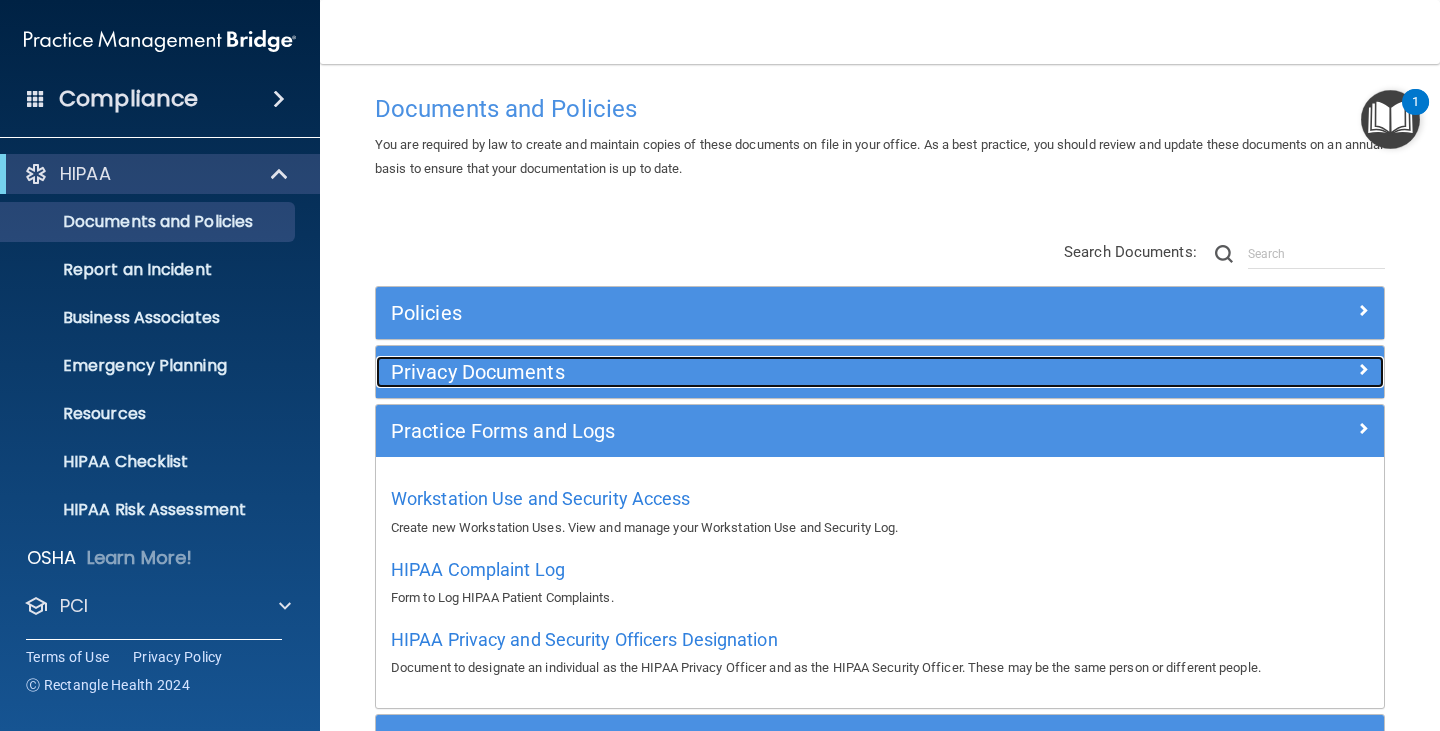 click on "Privacy Documents" at bounding box center [754, 372] 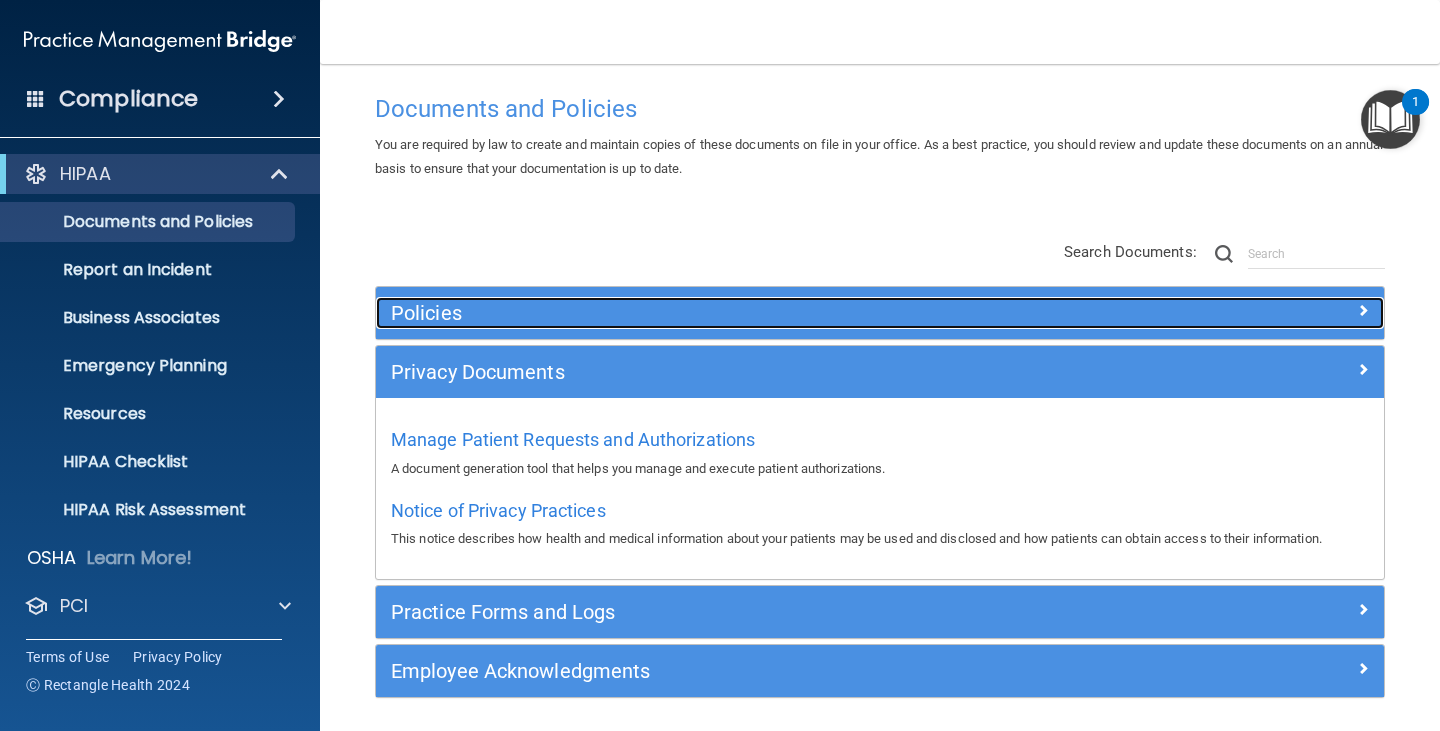click on "Policies" at bounding box center (754, 313) 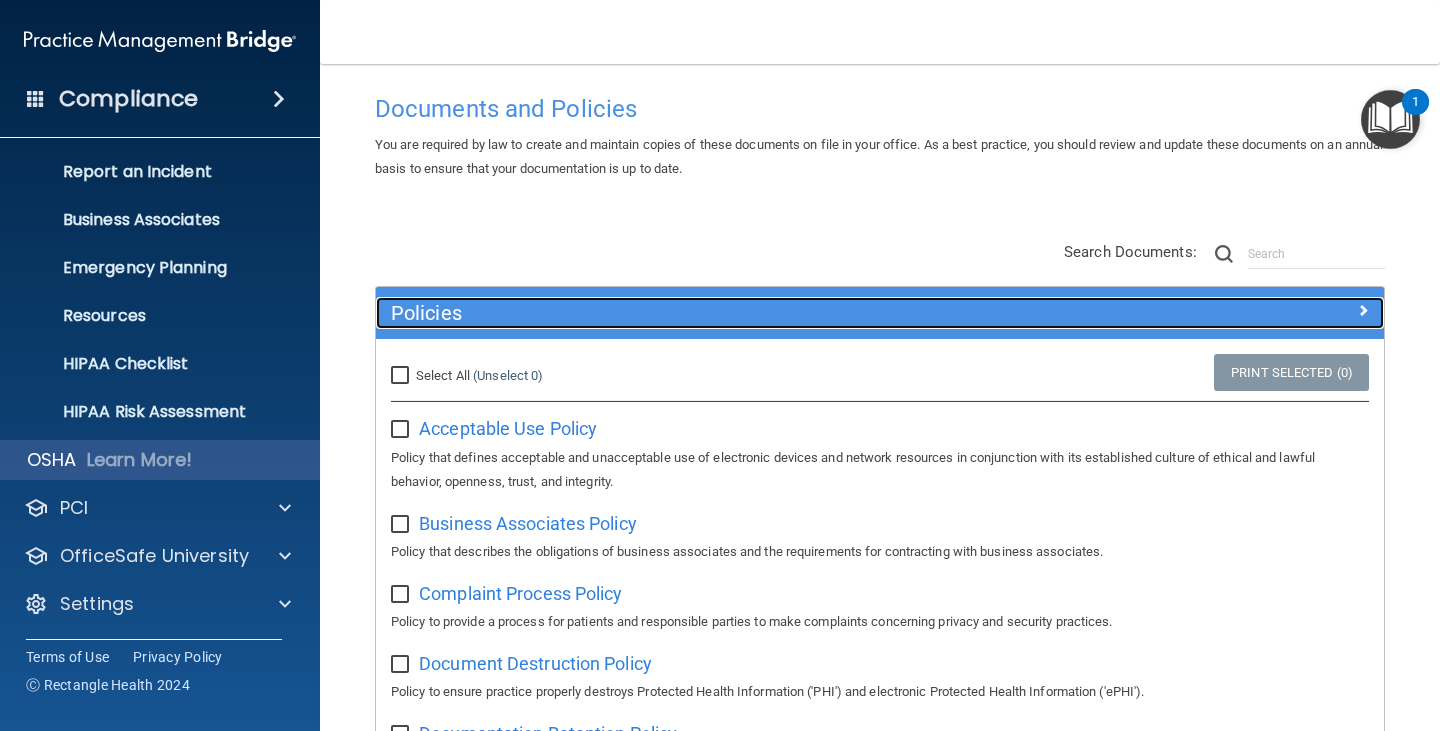scroll, scrollTop: 99, scrollLeft: 0, axis: vertical 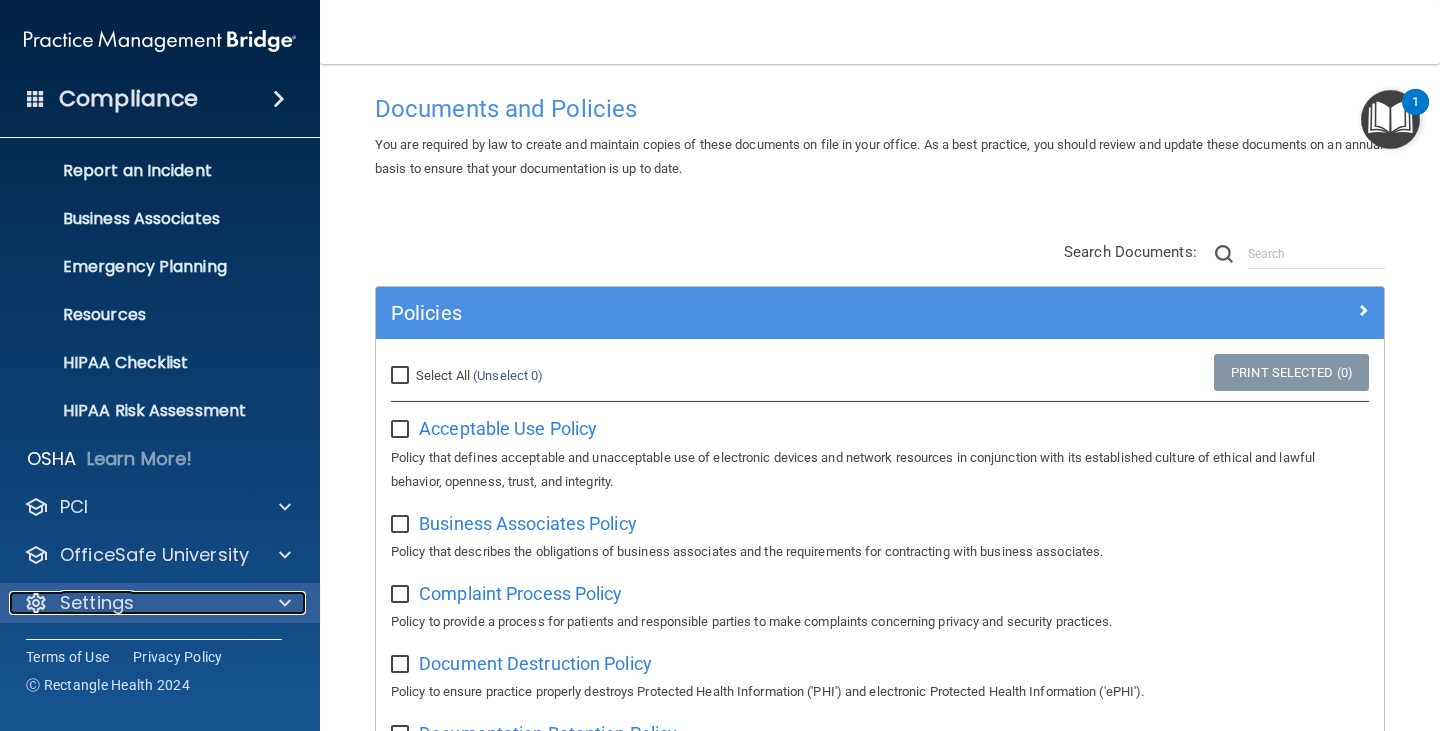 click on "Settings" at bounding box center (97, 603) 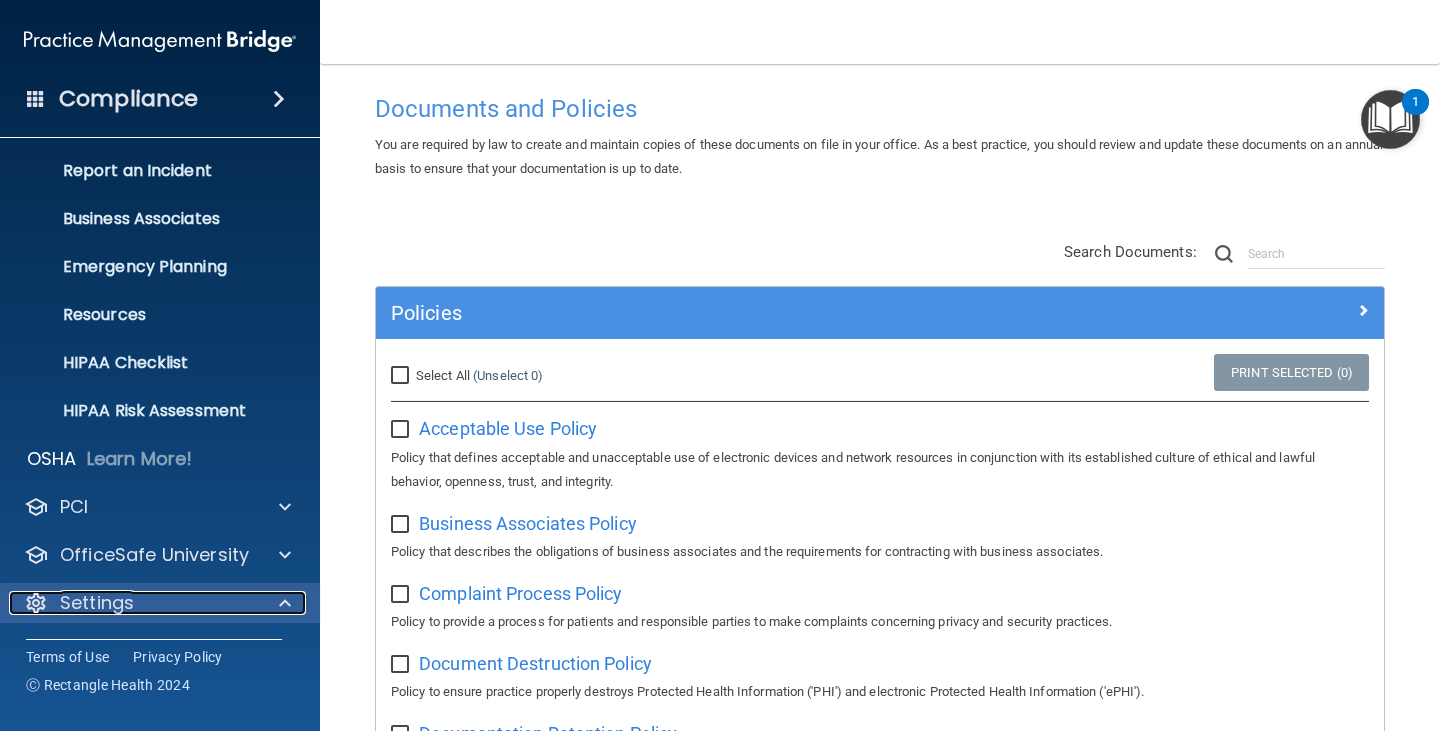 click at bounding box center [282, 603] 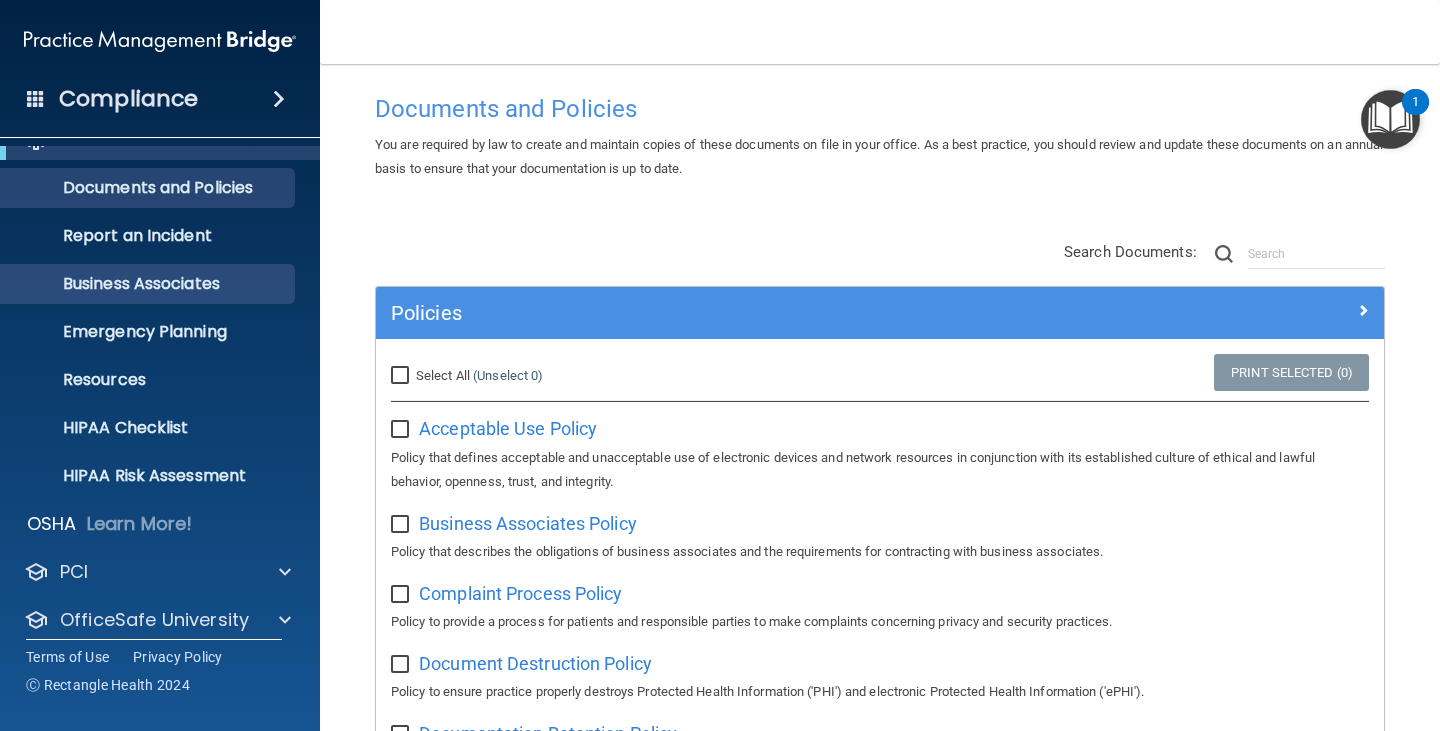 scroll, scrollTop: 0, scrollLeft: 0, axis: both 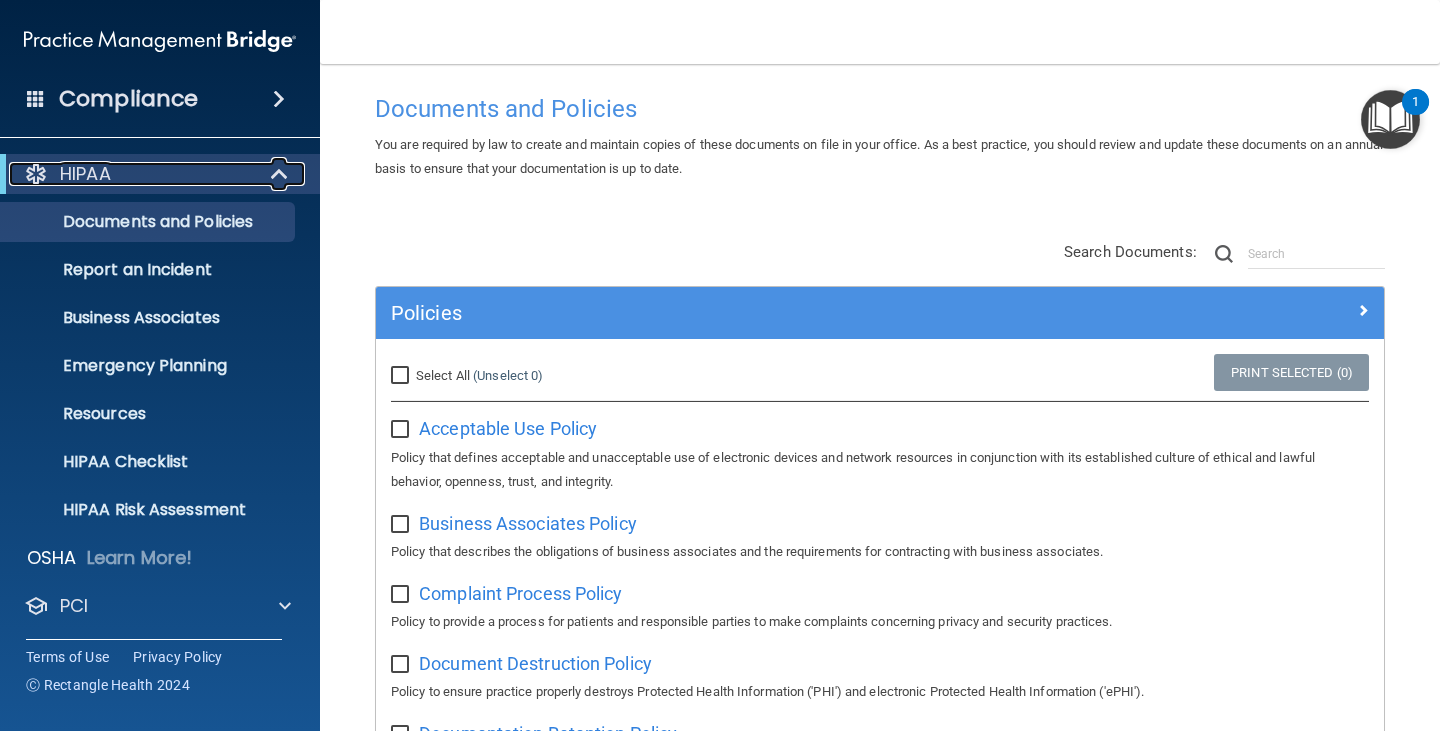 click at bounding box center (281, 174) 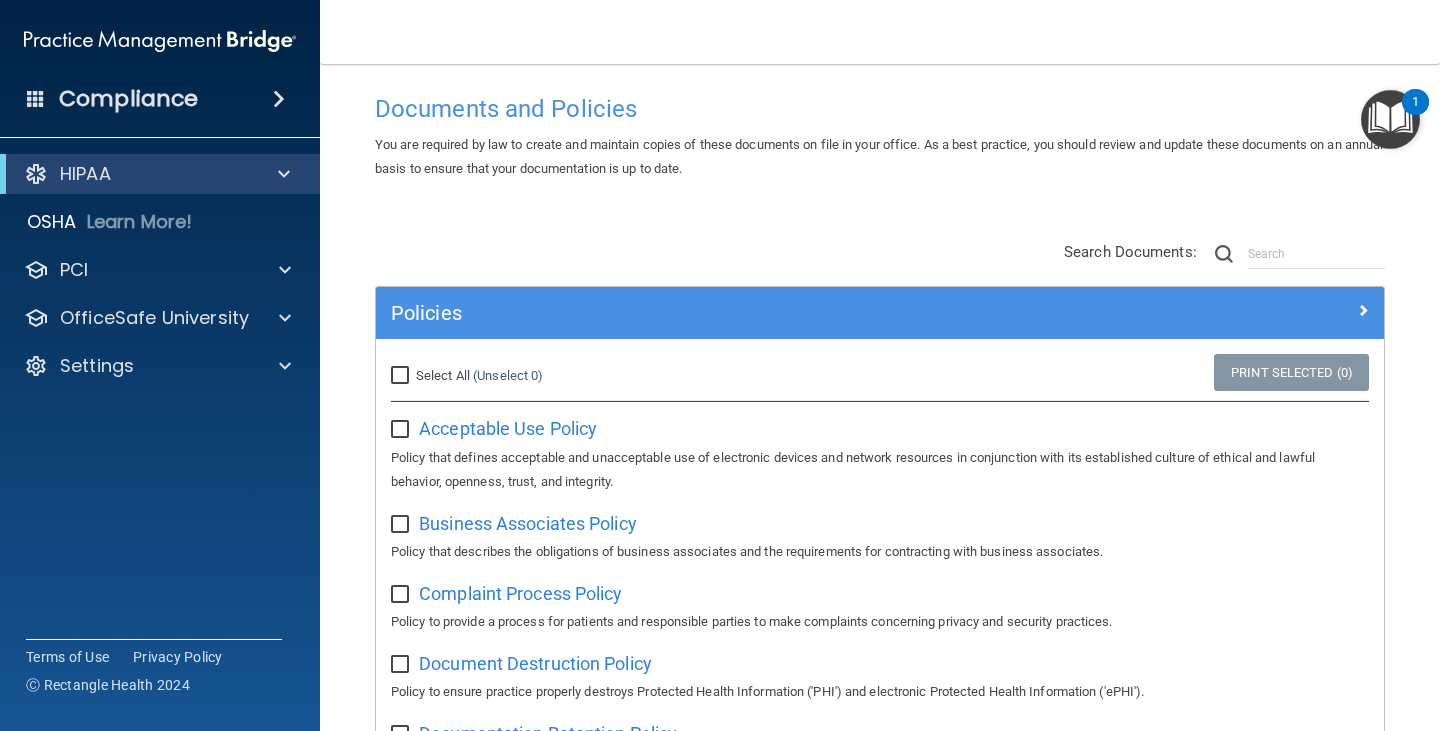 click on "Compliance" at bounding box center (128, 99) 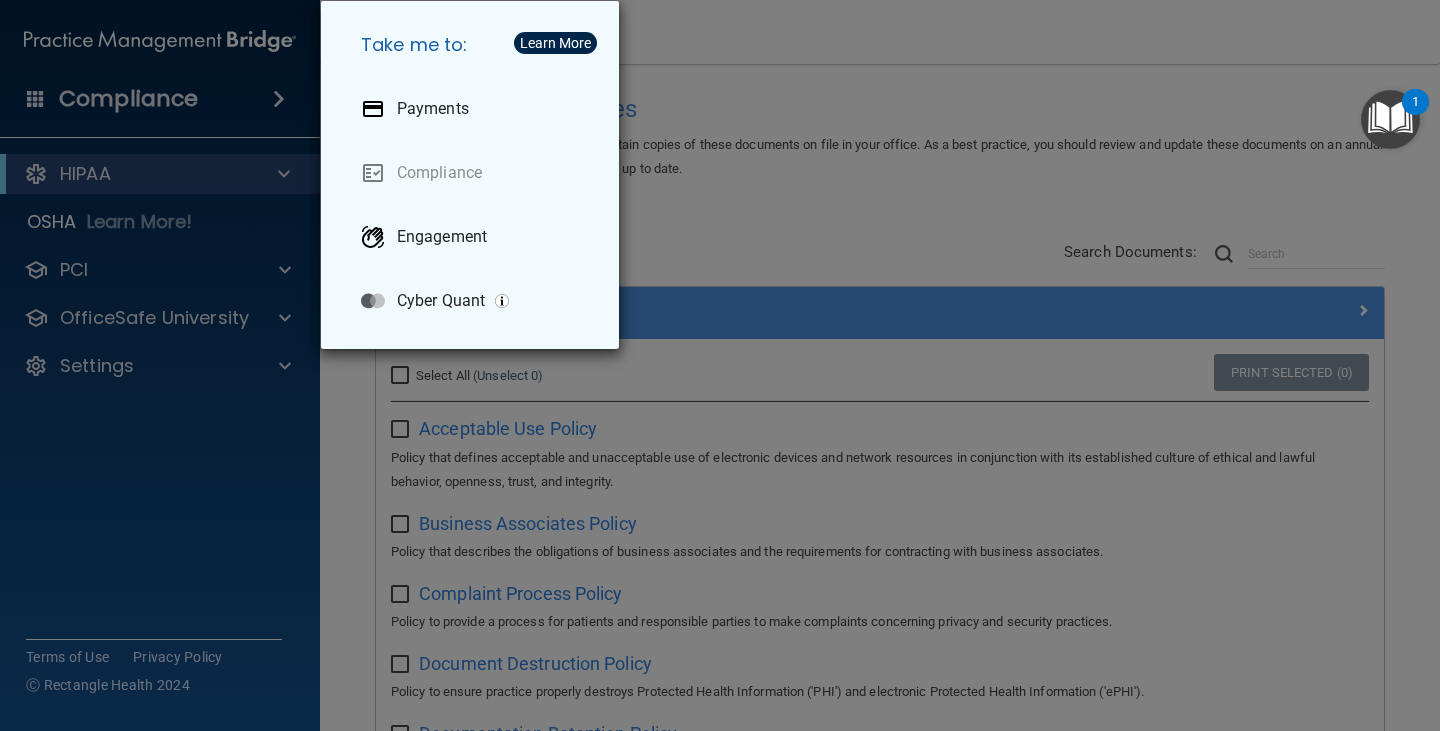 click on "Take me to:             Payments                   Compliance                     Engagement                     Cyber Quant" at bounding box center [720, 365] 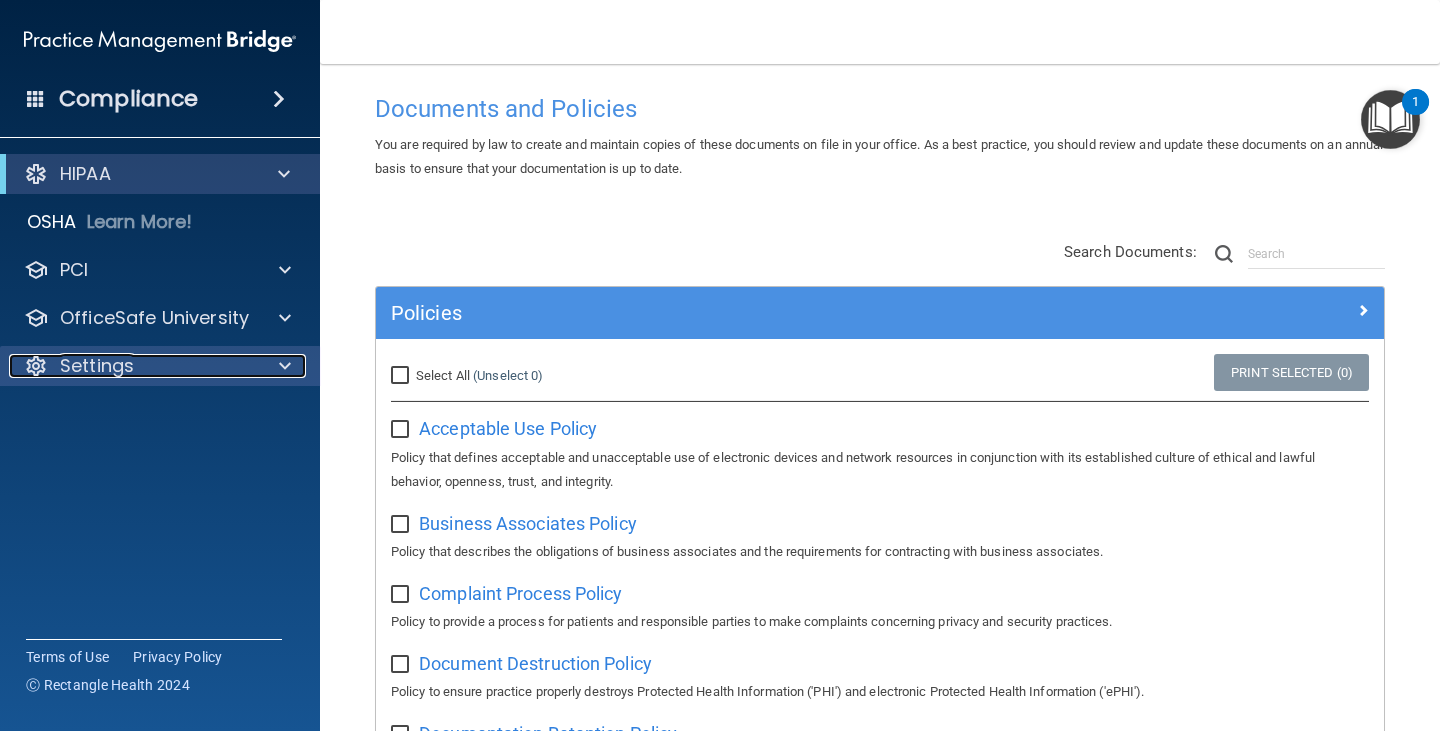 click on "Settings" at bounding box center [97, 366] 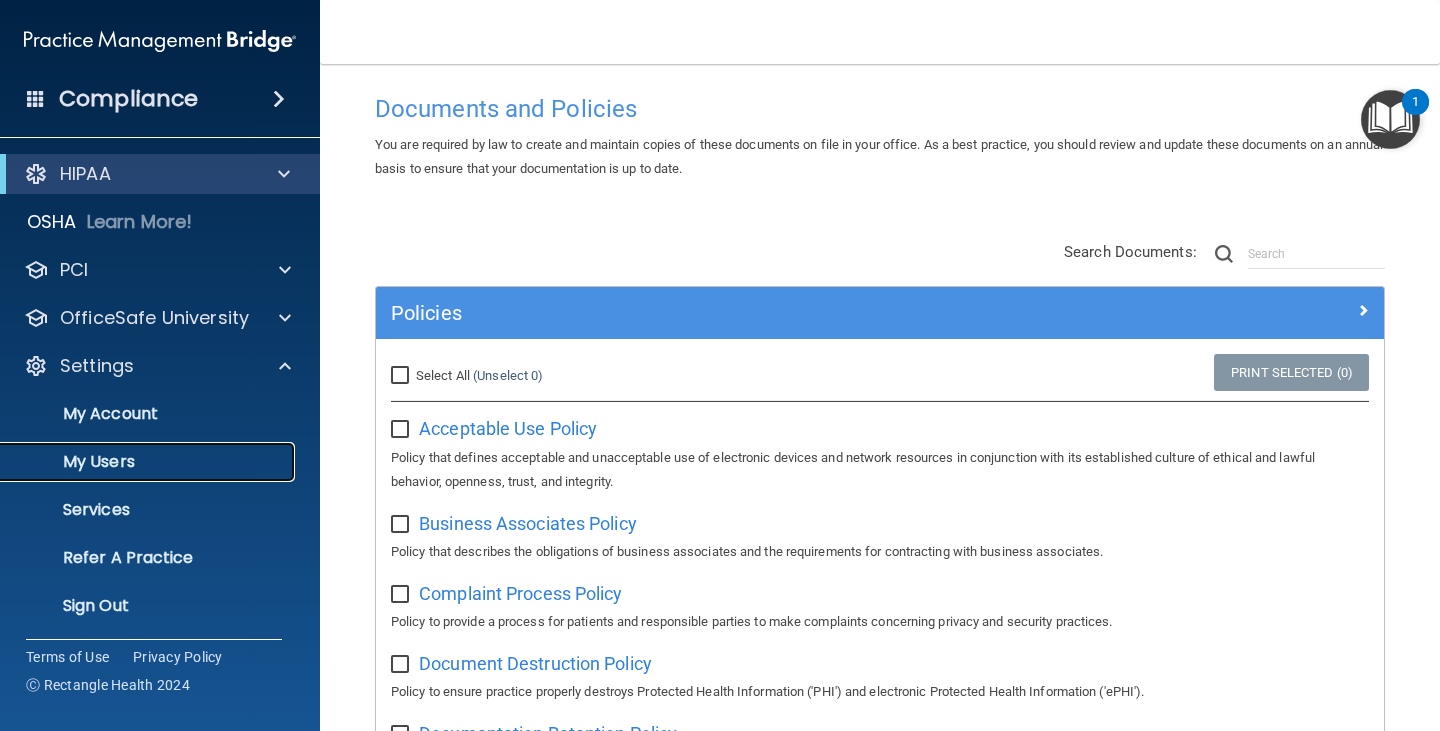click on "My Users" at bounding box center [149, 462] 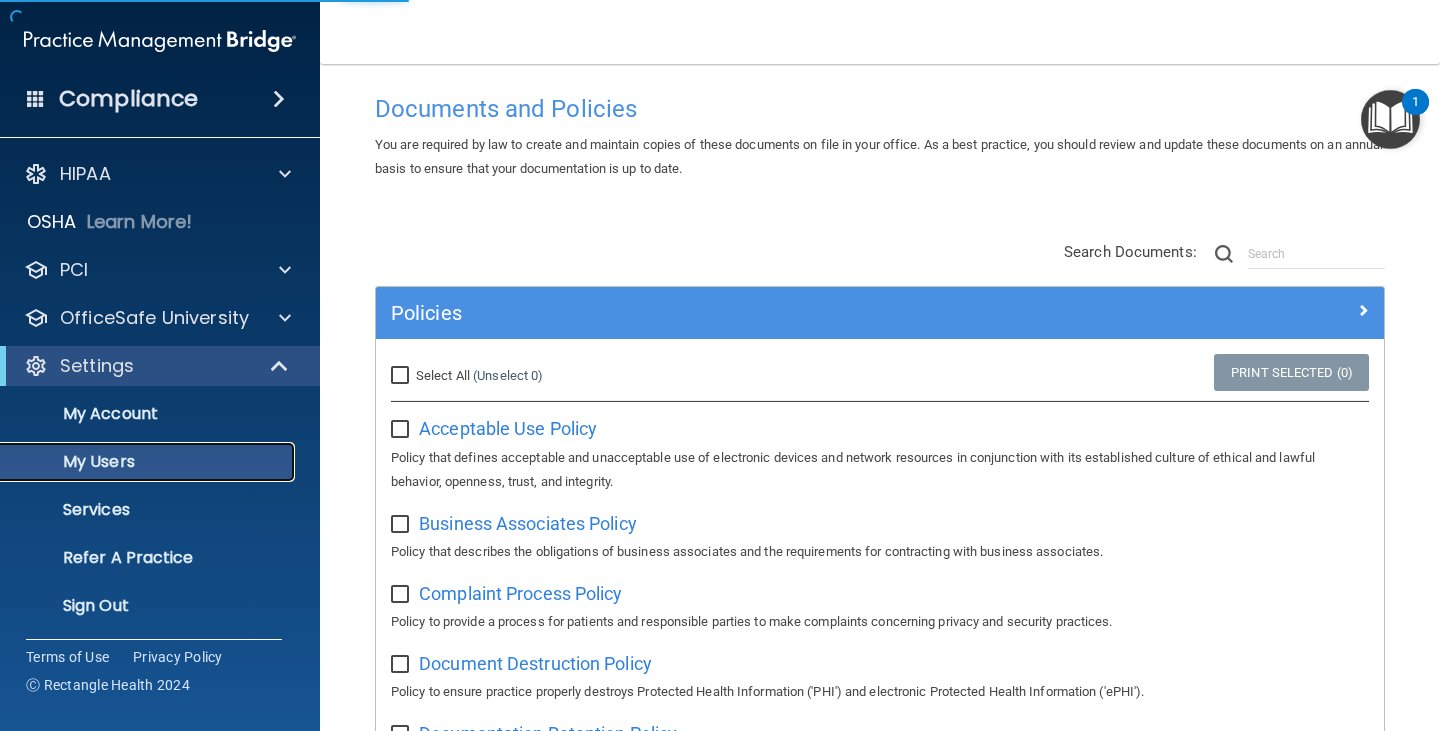 select on "20" 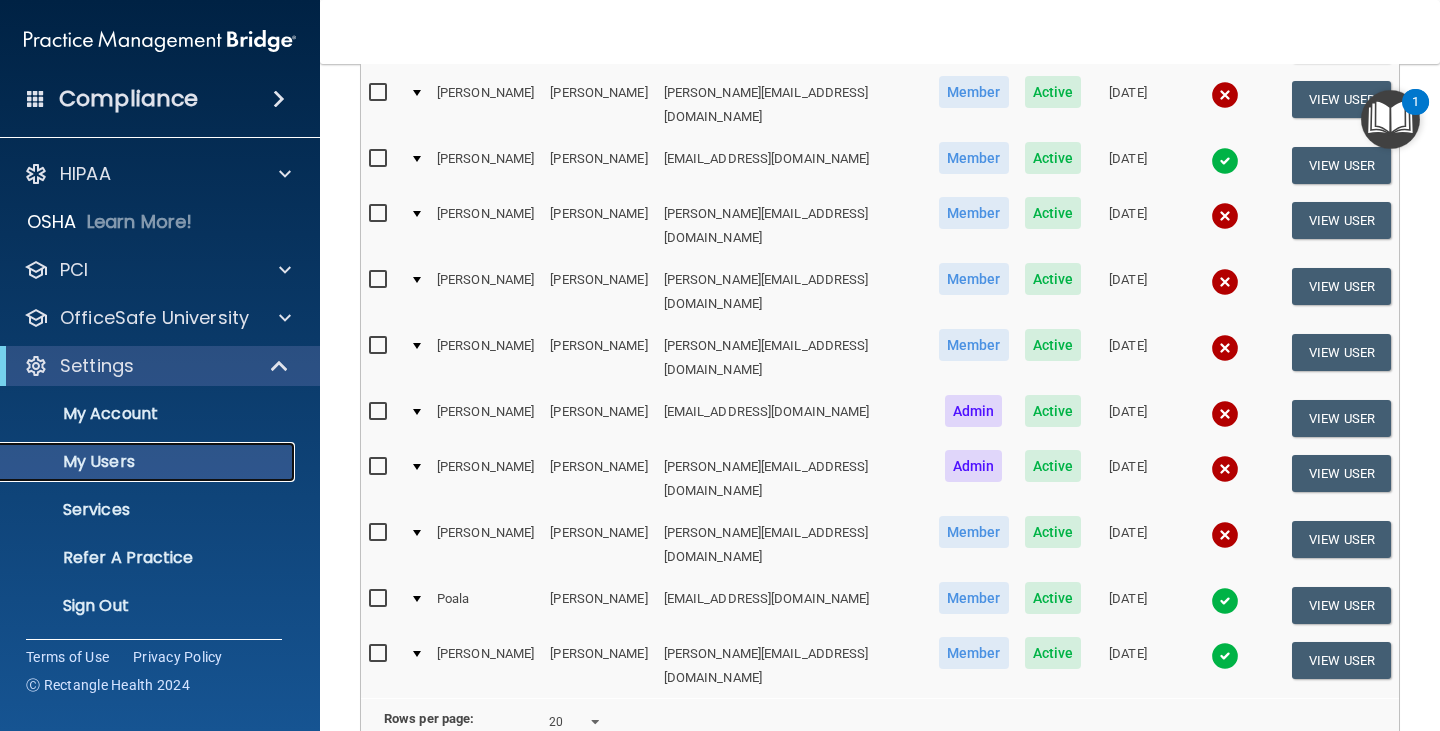 scroll, scrollTop: 353, scrollLeft: 0, axis: vertical 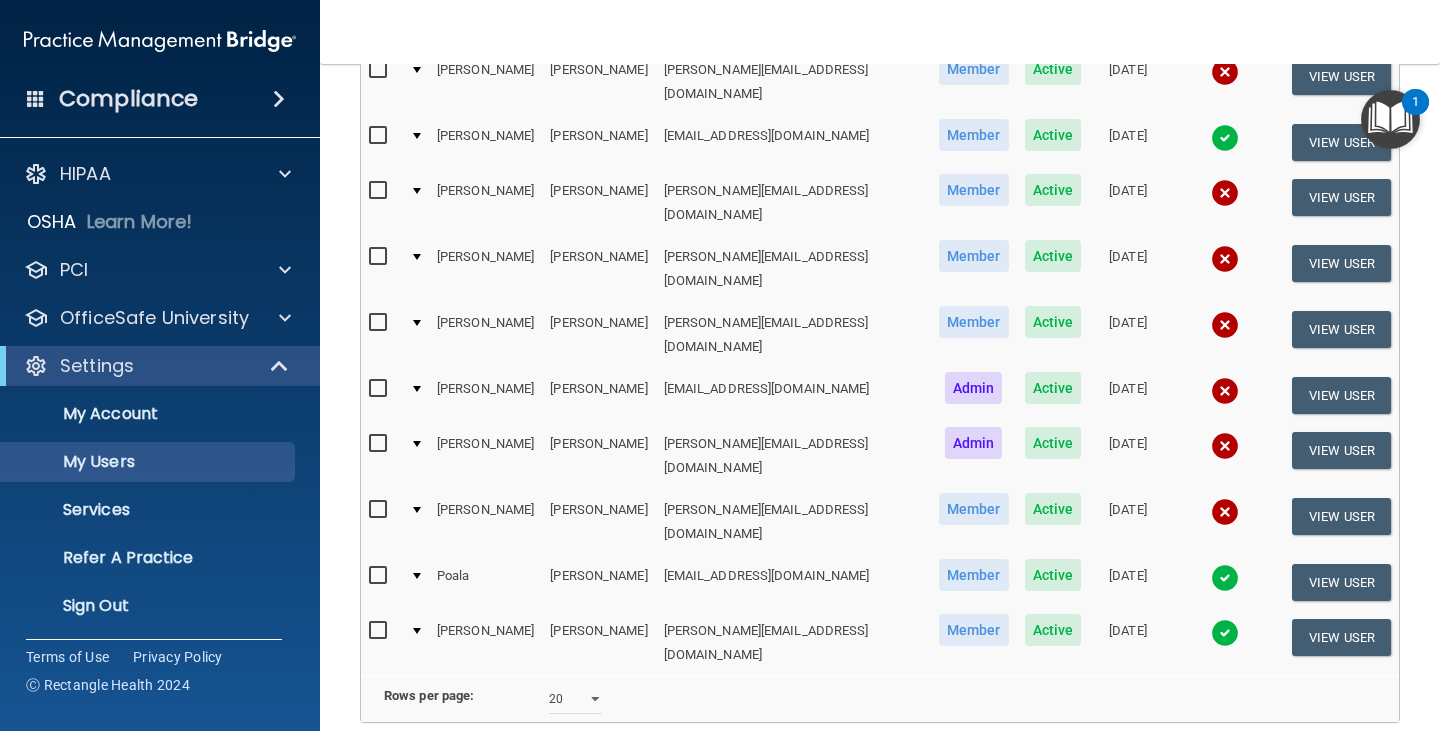 click at bounding box center [1225, 325] 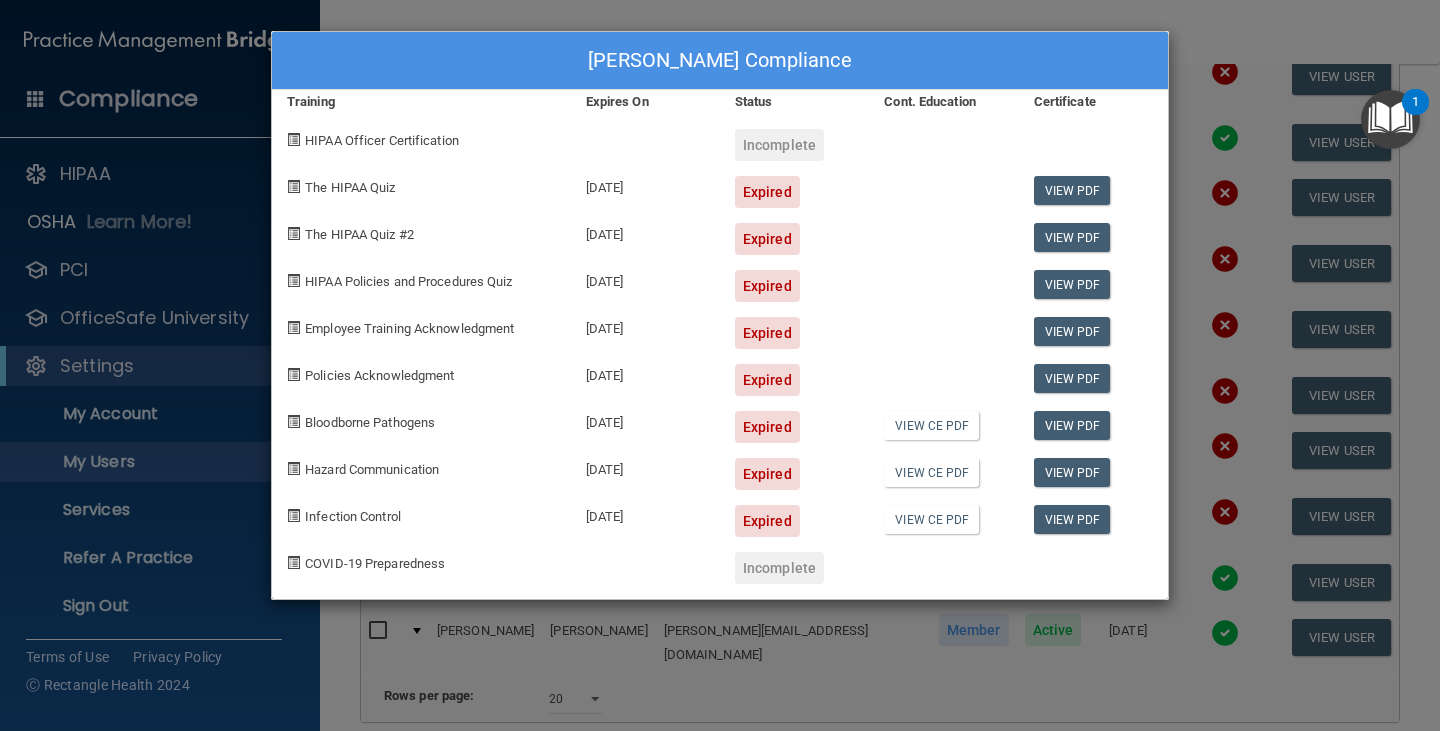 click on "[PERSON_NAME] Compliance      Training   Expires On   Status   Cont. Education   Certificate         HIPAA Officer Certification             Incomplete                      The HIPAA Quiz      [DATE]       Expired              View PDF         The HIPAA Quiz #2      [DATE]       Expired              View PDF         HIPAA Policies and Procedures Quiz      [DATE]       Expired              View PDF         Employee Training Acknowledgment      [DATE]       Expired              View PDF         Policies Acknowledgment      [DATE]       Expired              View PDF         Bloodborne Pathogens      [DATE]       Expired        View CE PDF       View PDF         Hazard Communication      [DATE]       Expired        View CE PDF       View PDF         Infection Control      [DATE]       Expired        View CE PDF       View PDF         COVID-19 Preparedness             Incomplete" at bounding box center [720, 365] 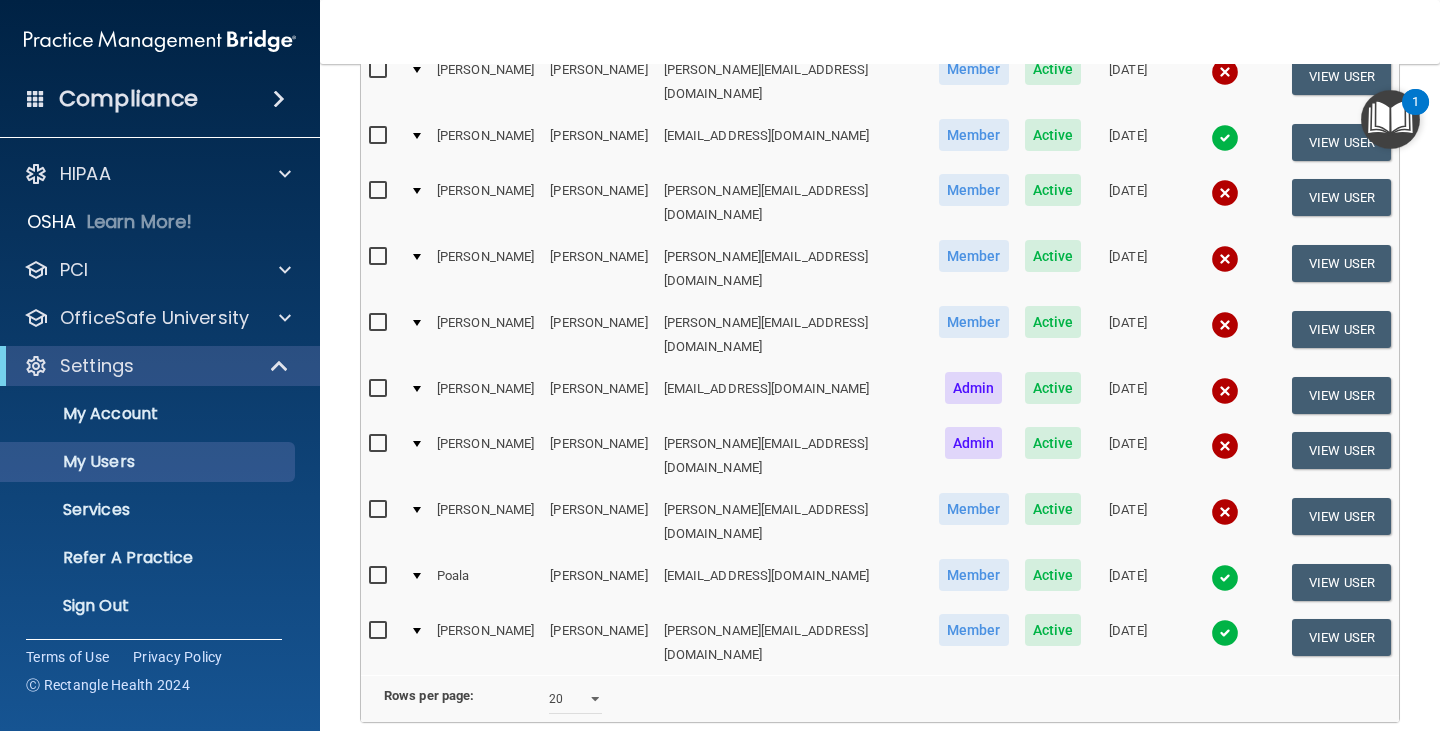 click at bounding box center (417, 323) 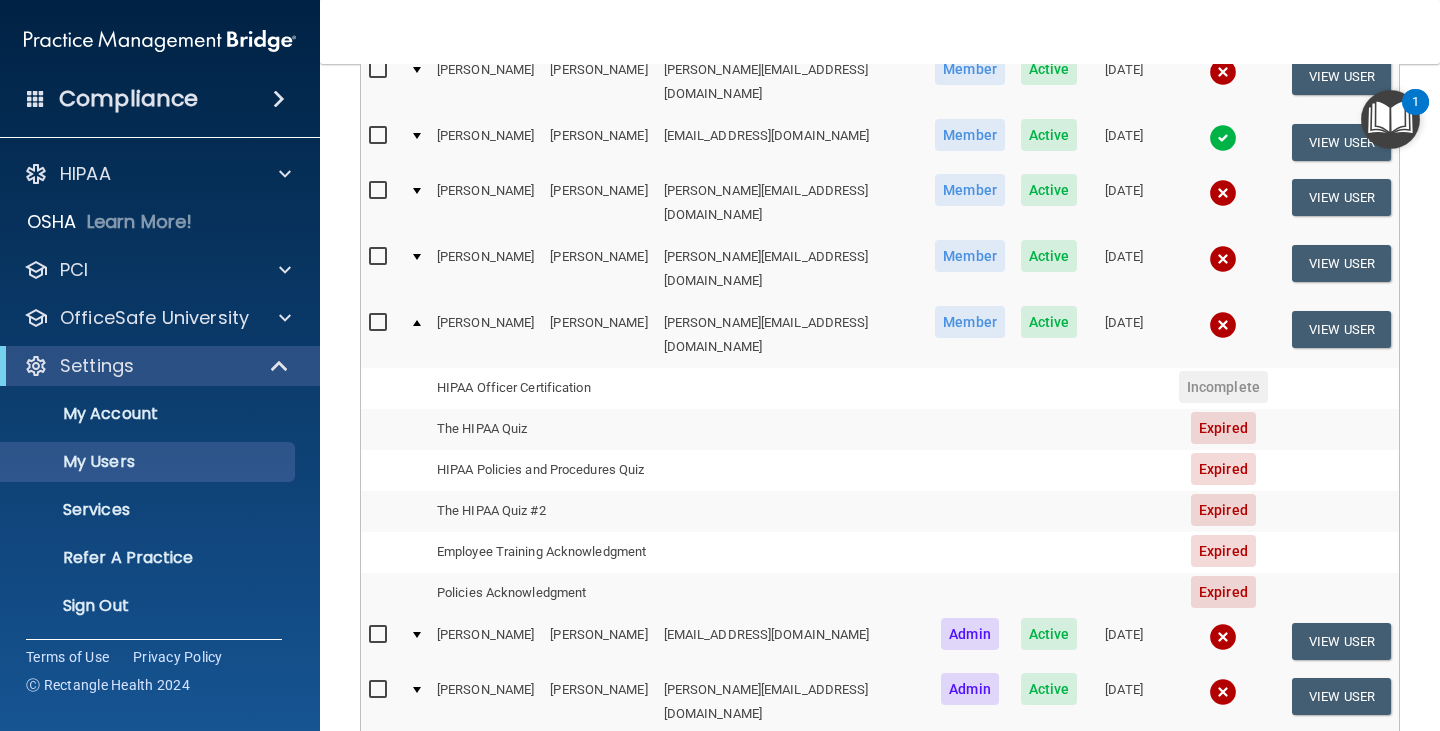 drag, startPoint x: 976, startPoint y: 272, endPoint x: 987, endPoint y: 272, distance: 11 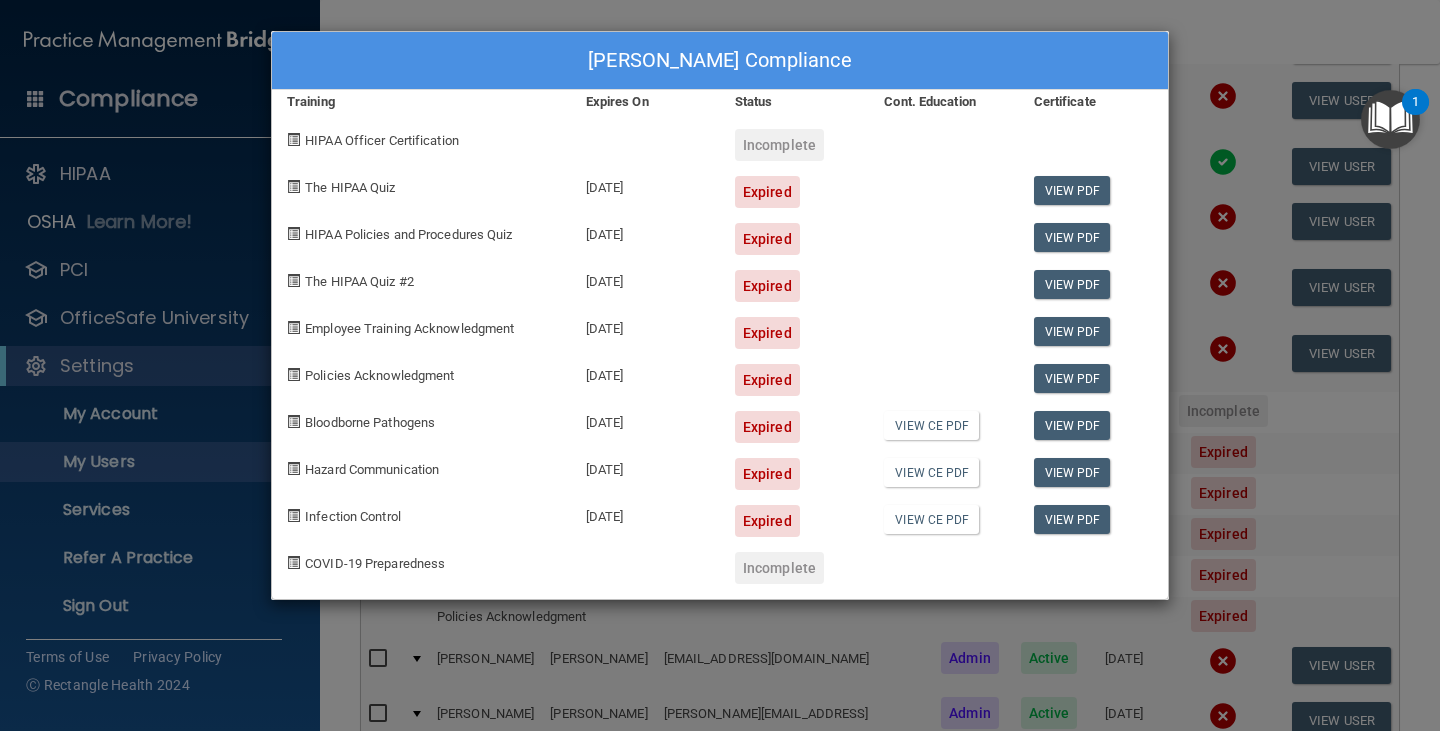 click on "[PERSON_NAME] Compliance" at bounding box center [720, 61] 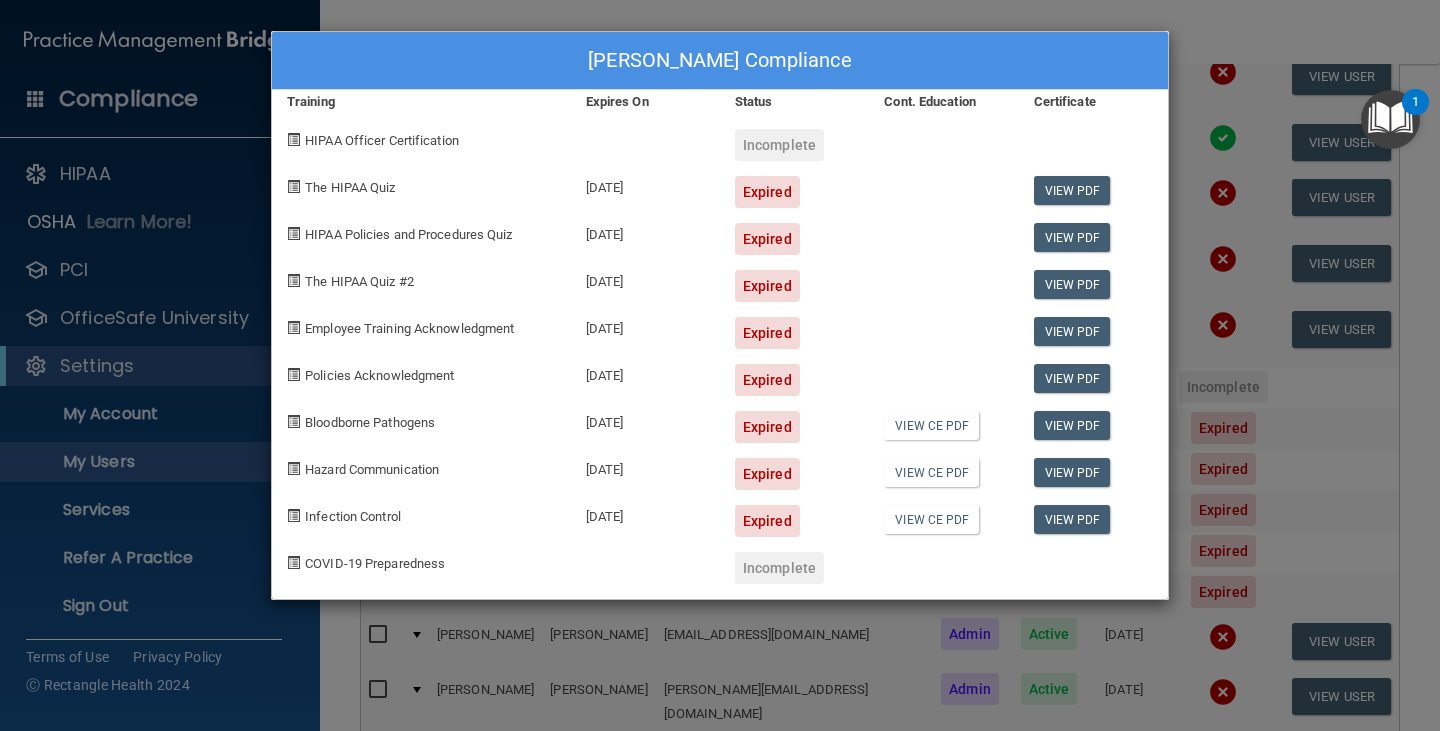 click on "[PERSON_NAME] Compliance      Training   Expires On   Status   Cont. Education   Certificate         HIPAA Officer Certification             Incomplete                      The HIPAA Quiz      [DATE]       Expired              View PDF         HIPAA Policies and Procedures Quiz      [DATE]       Expired              View PDF         The HIPAA Quiz #2      [DATE]       Expired              View PDF         Employee Training Acknowledgment      [DATE]       Expired              View PDF         Policies Acknowledgment      [DATE]       Expired              View PDF         Bloodborne Pathogens      [DATE]       Expired        View CE PDF       View PDF         Hazard Communication      [DATE]       Expired        View CE PDF       View PDF         Infection Control      [DATE]       Expired        View CE PDF       View PDF         COVID-19 Preparedness             Incomplete" at bounding box center [720, 365] 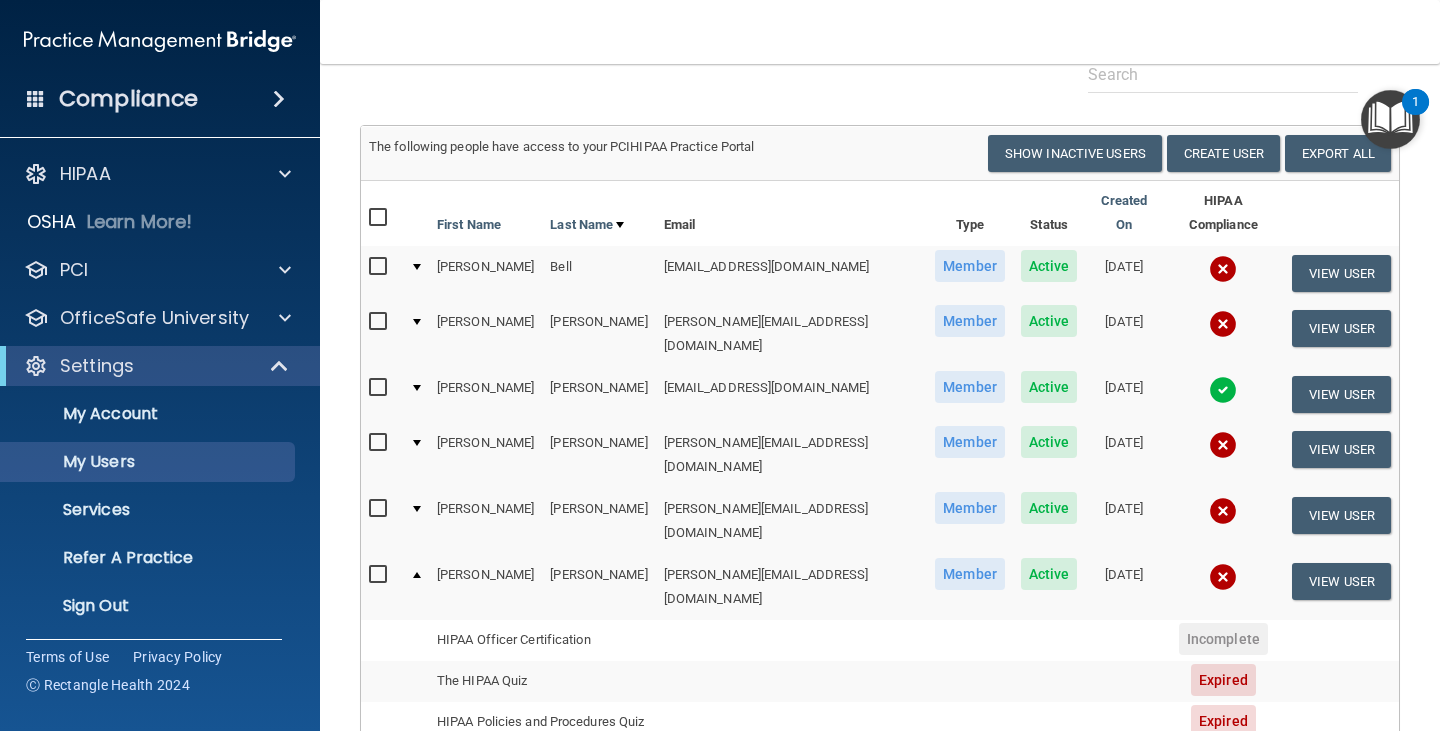 scroll, scrollTop: 0, scrollLeft: 0, axis: both 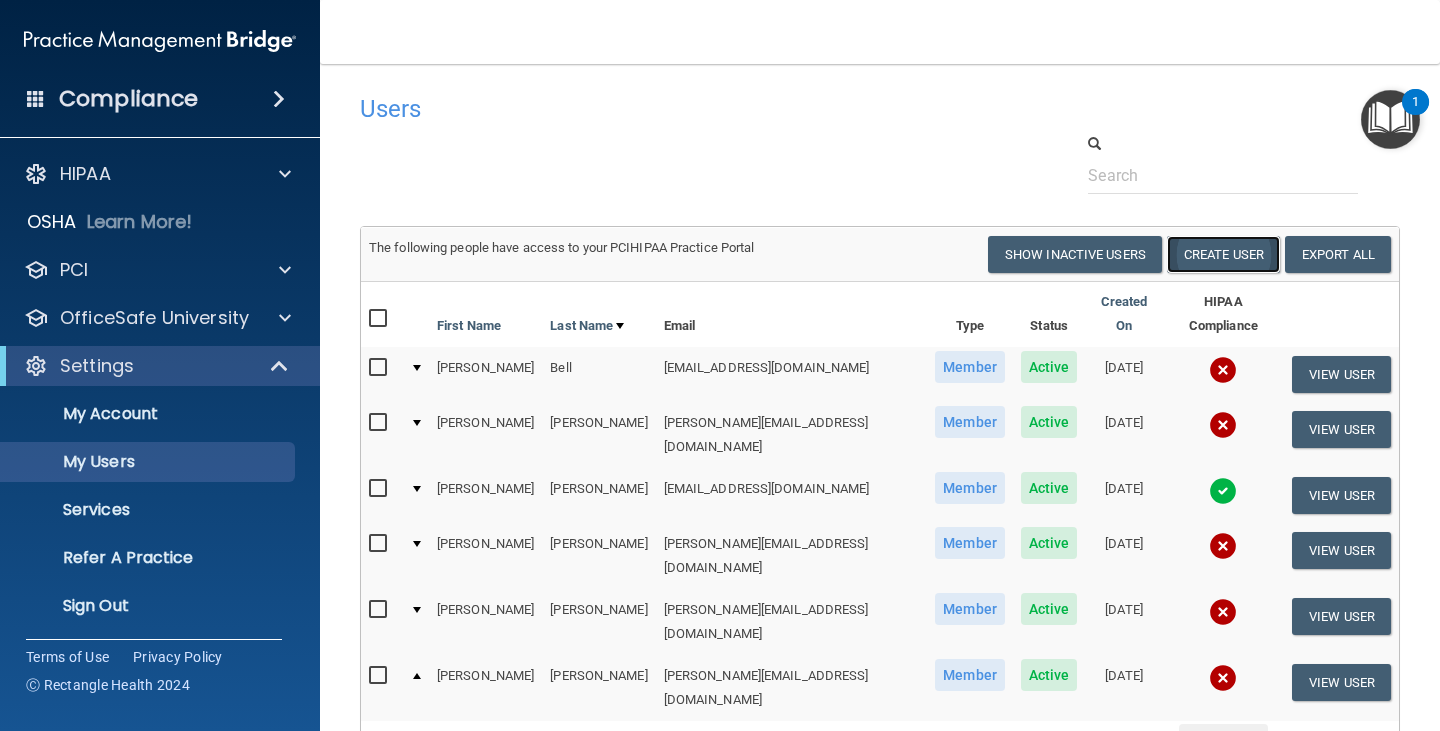 click on "Create User" at bounding box center [1223, 254] 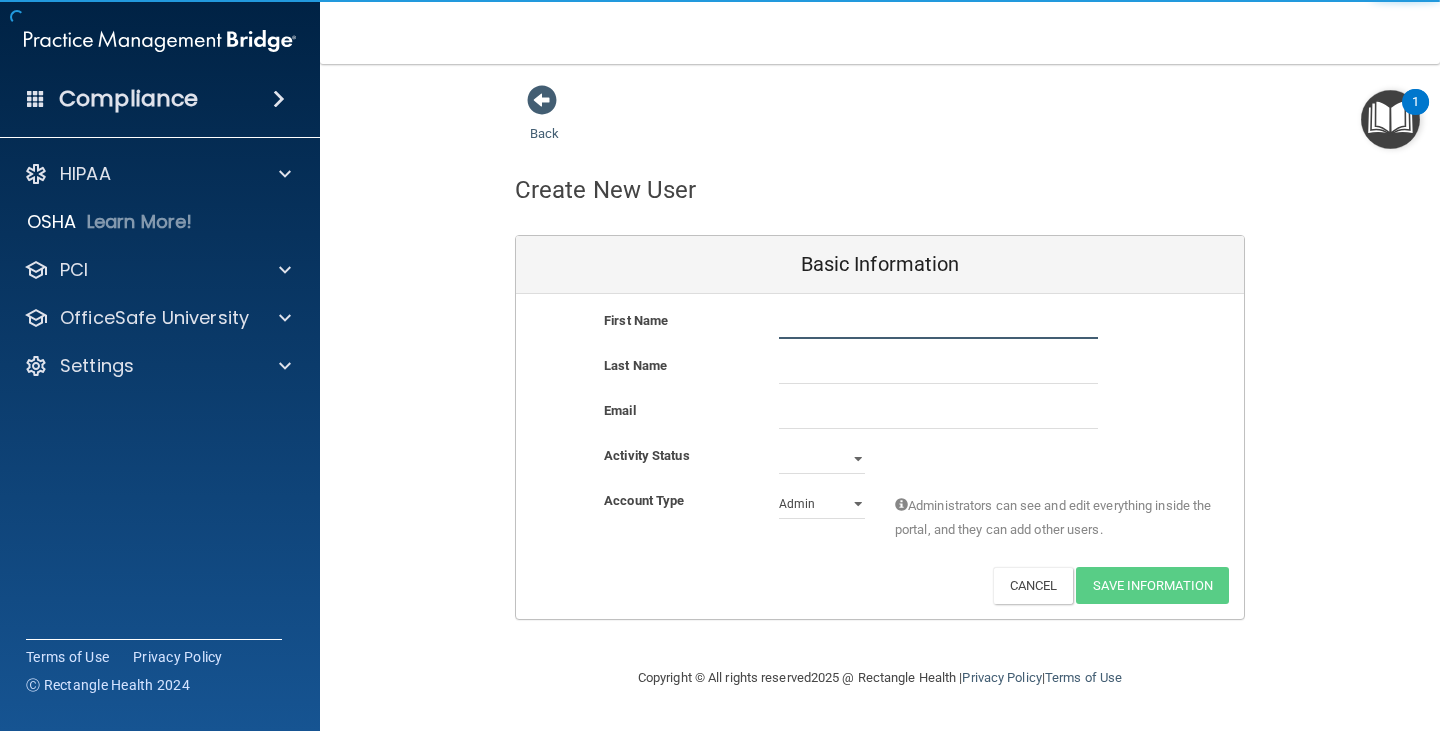 click at bounding box center (938, 324) 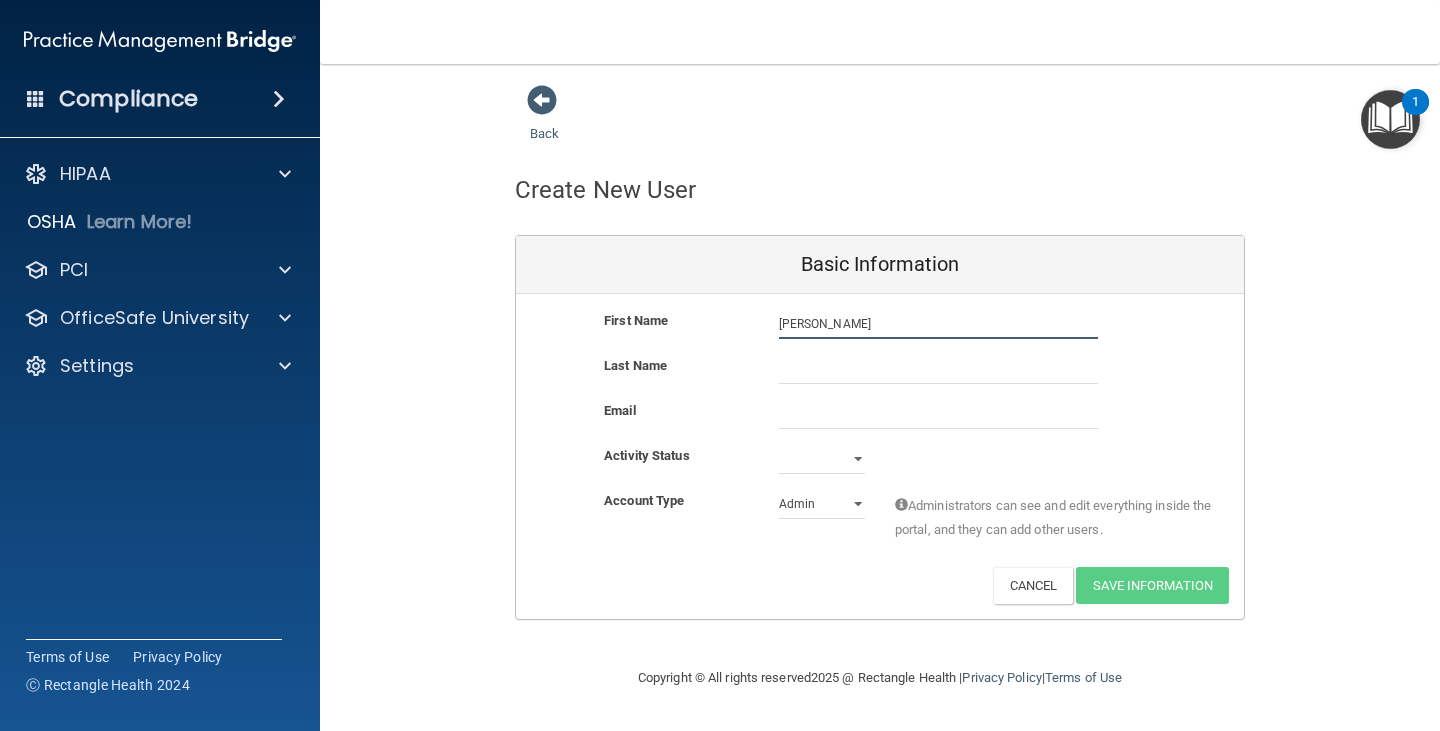 type on "[PERSON_NAME]" 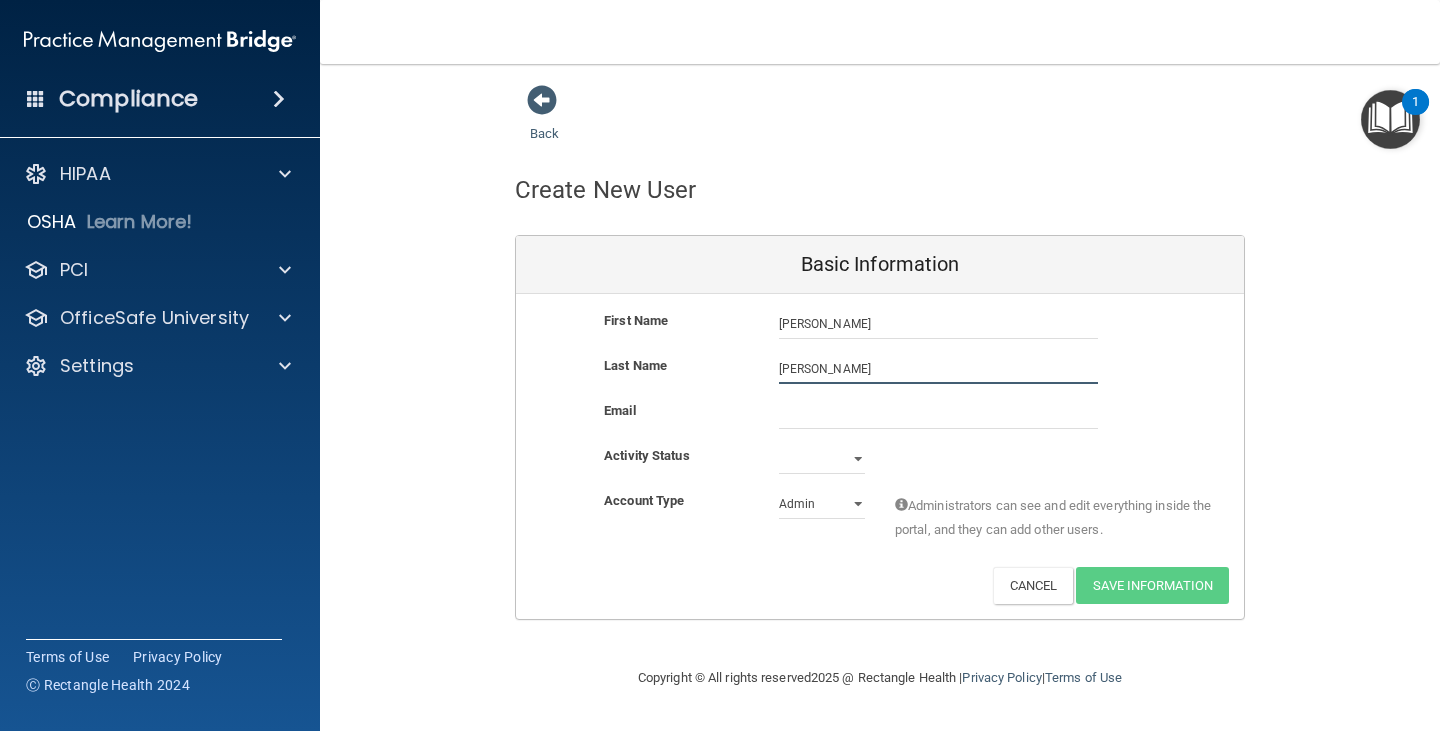 type on "[PERSON_NAME]" 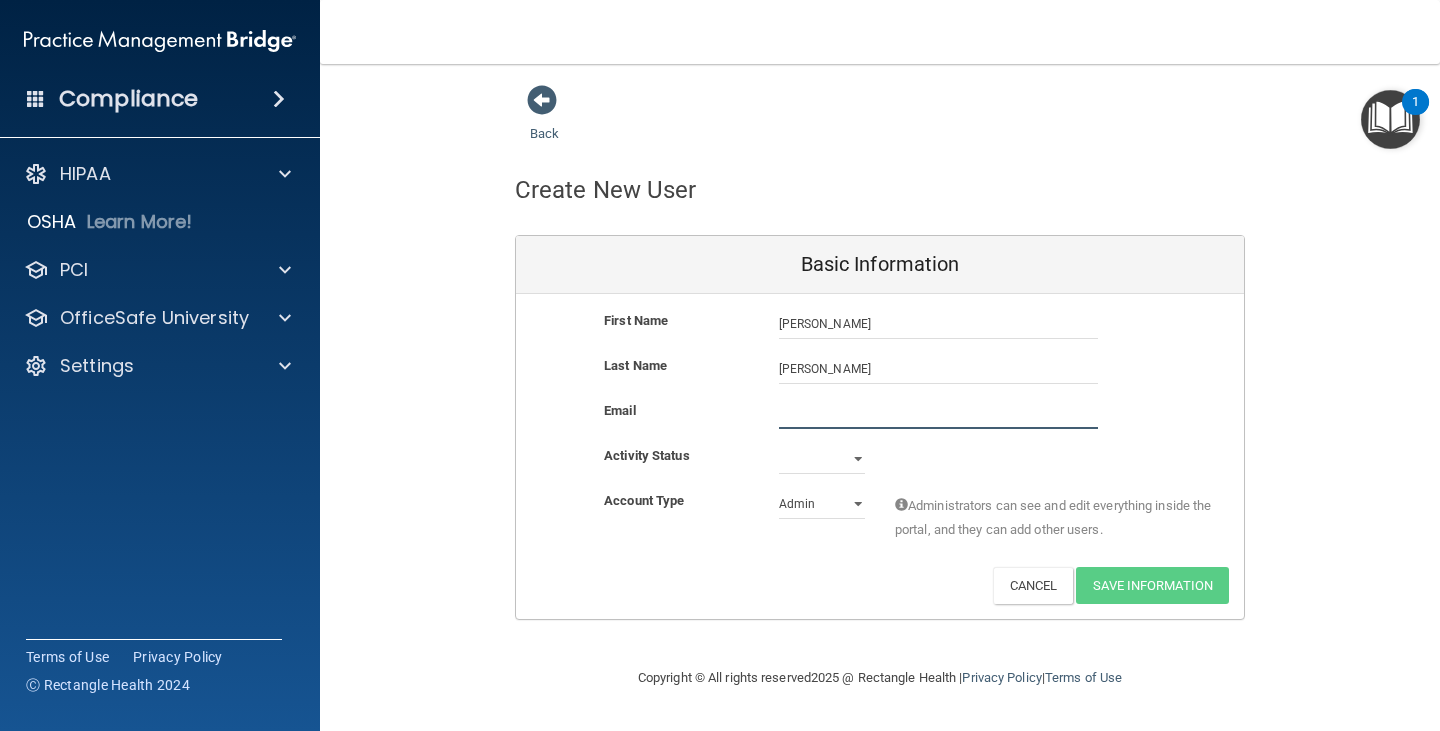 click at bounding box center (938, 414) 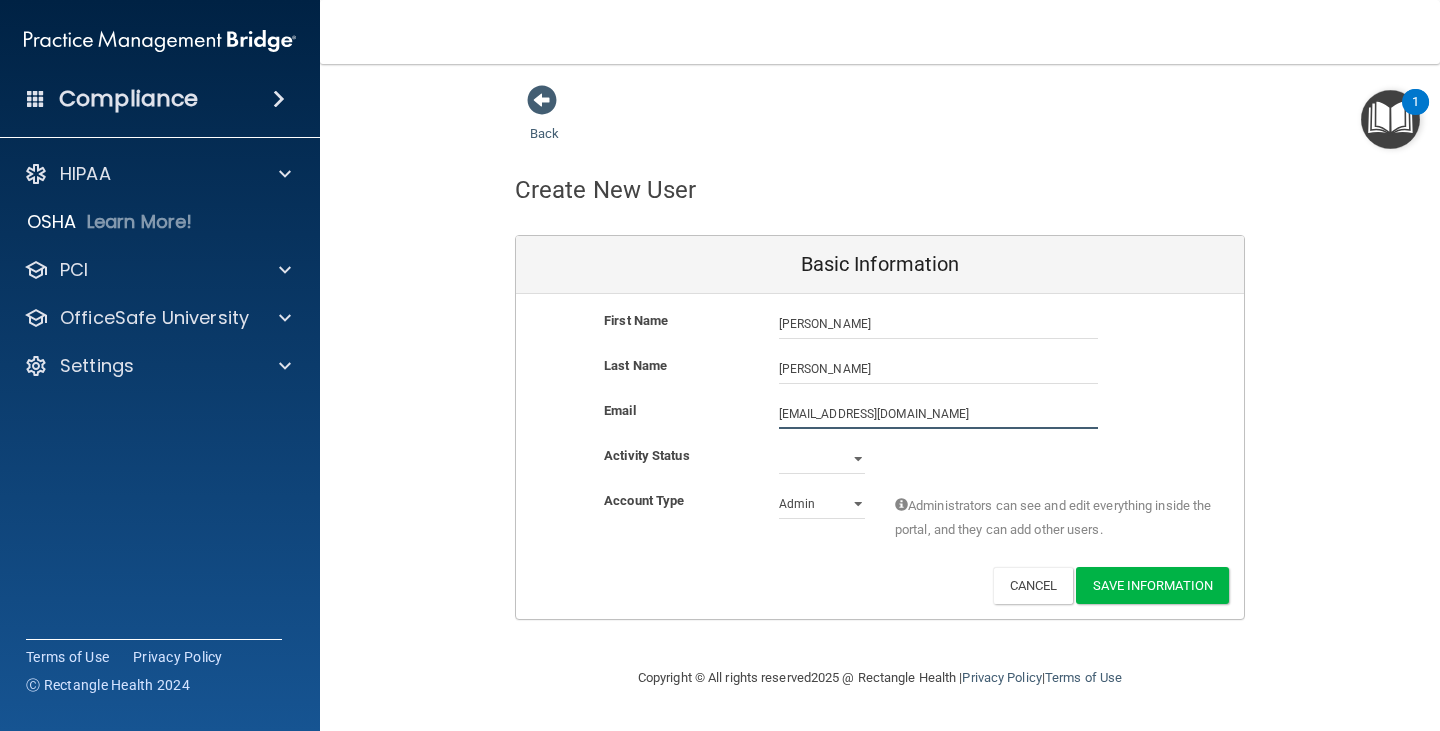 type on "[EMAIL_ADDRESS][DOMAIN_NAME]" 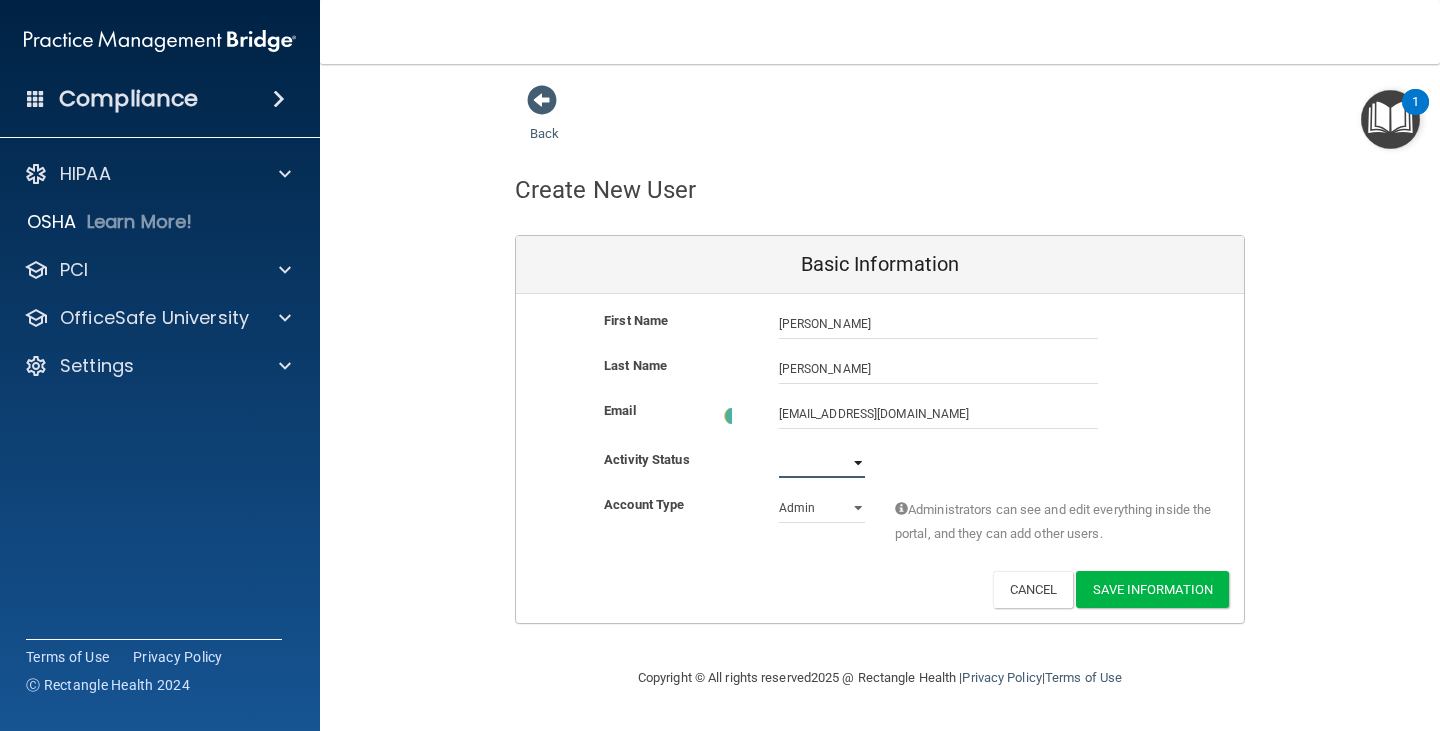 click on "Active  Inactive" at bounding box center (822, 463) 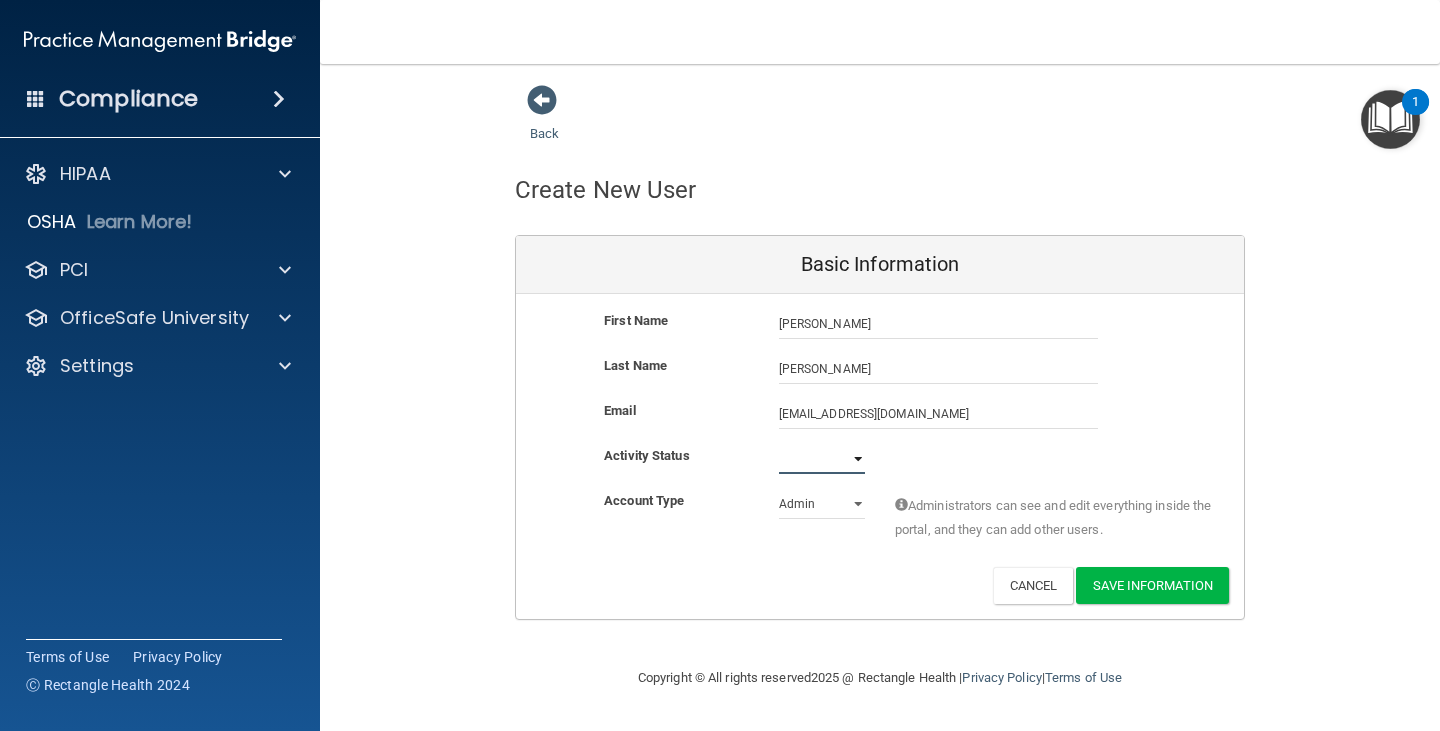 select on "active" 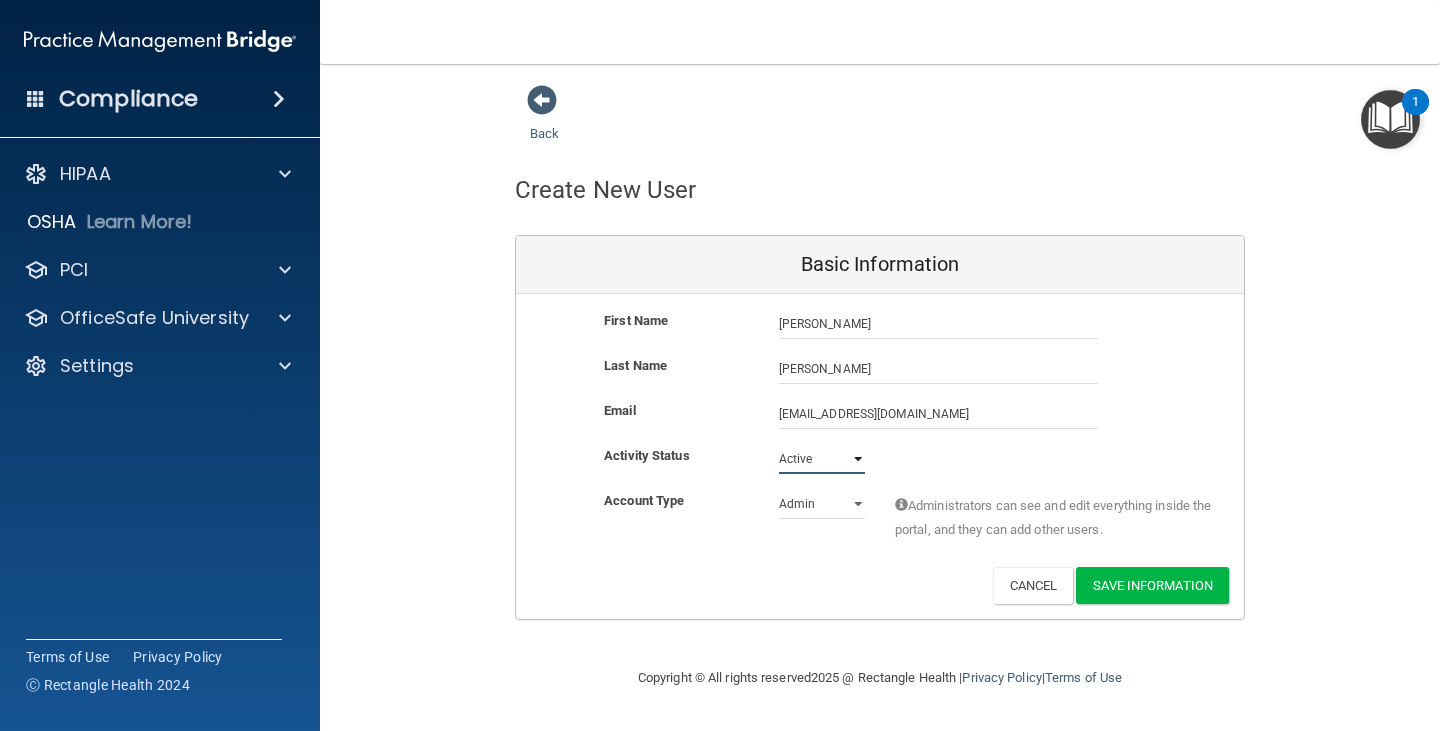 click on "Active  Inactive" at bounding box center (822, 459) 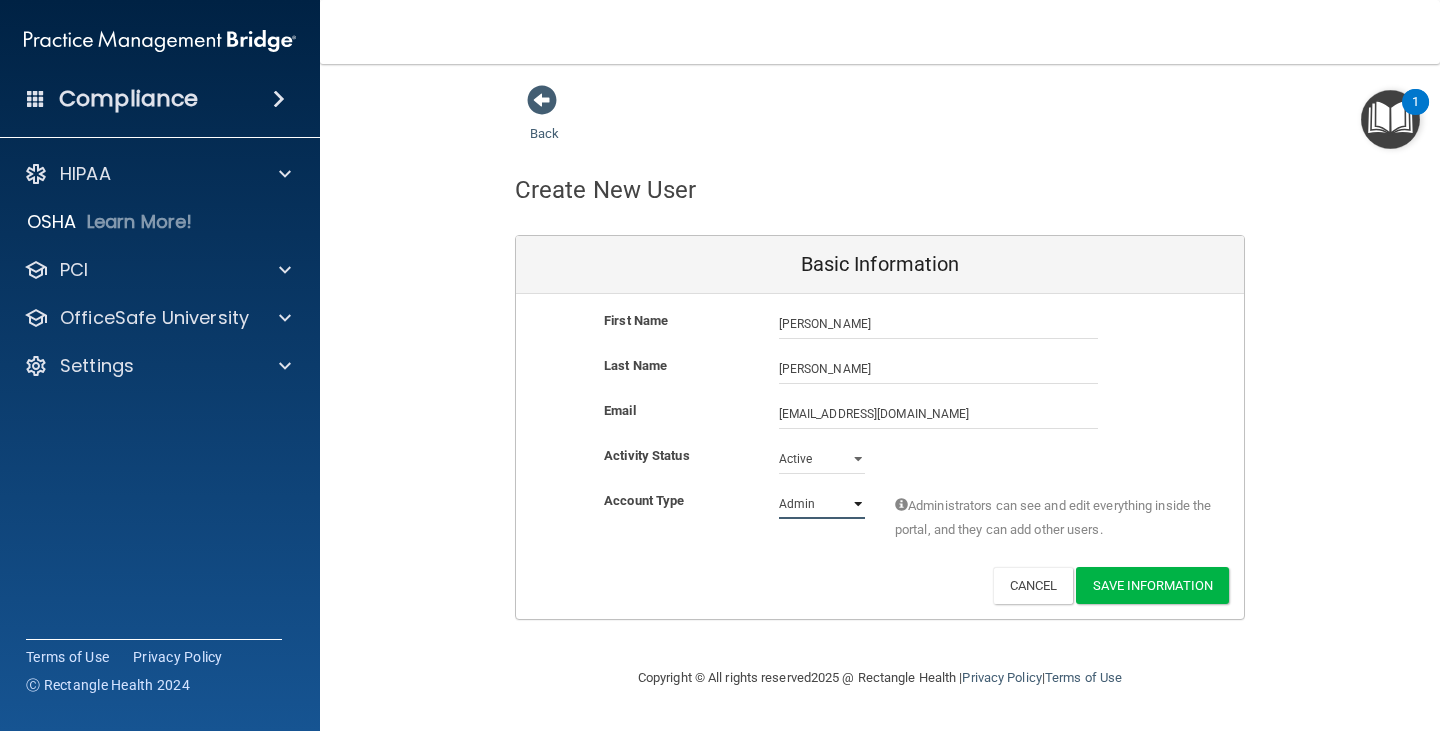 click on "Admin  Member" at bounding box center (822, 504) 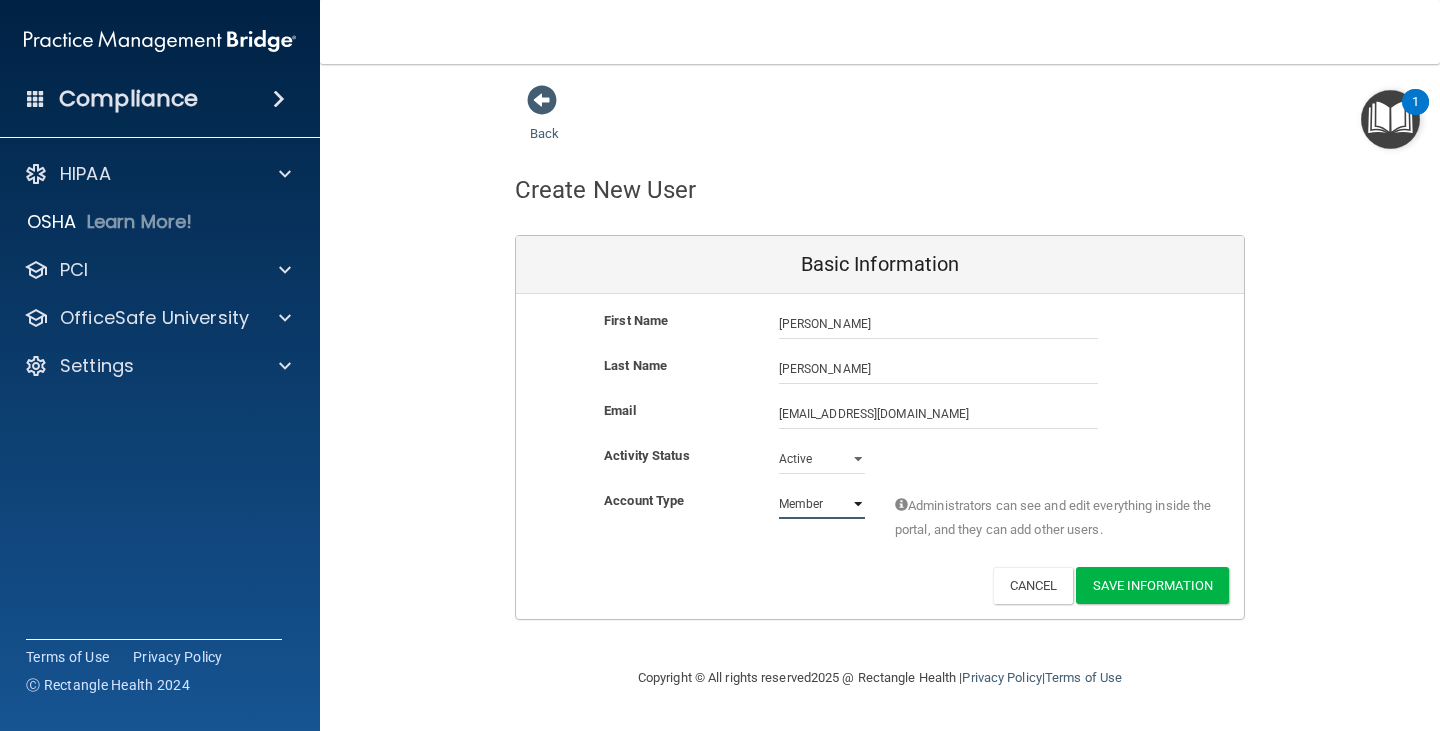 click on "Admin  Member" at bounding box center [822, 504] 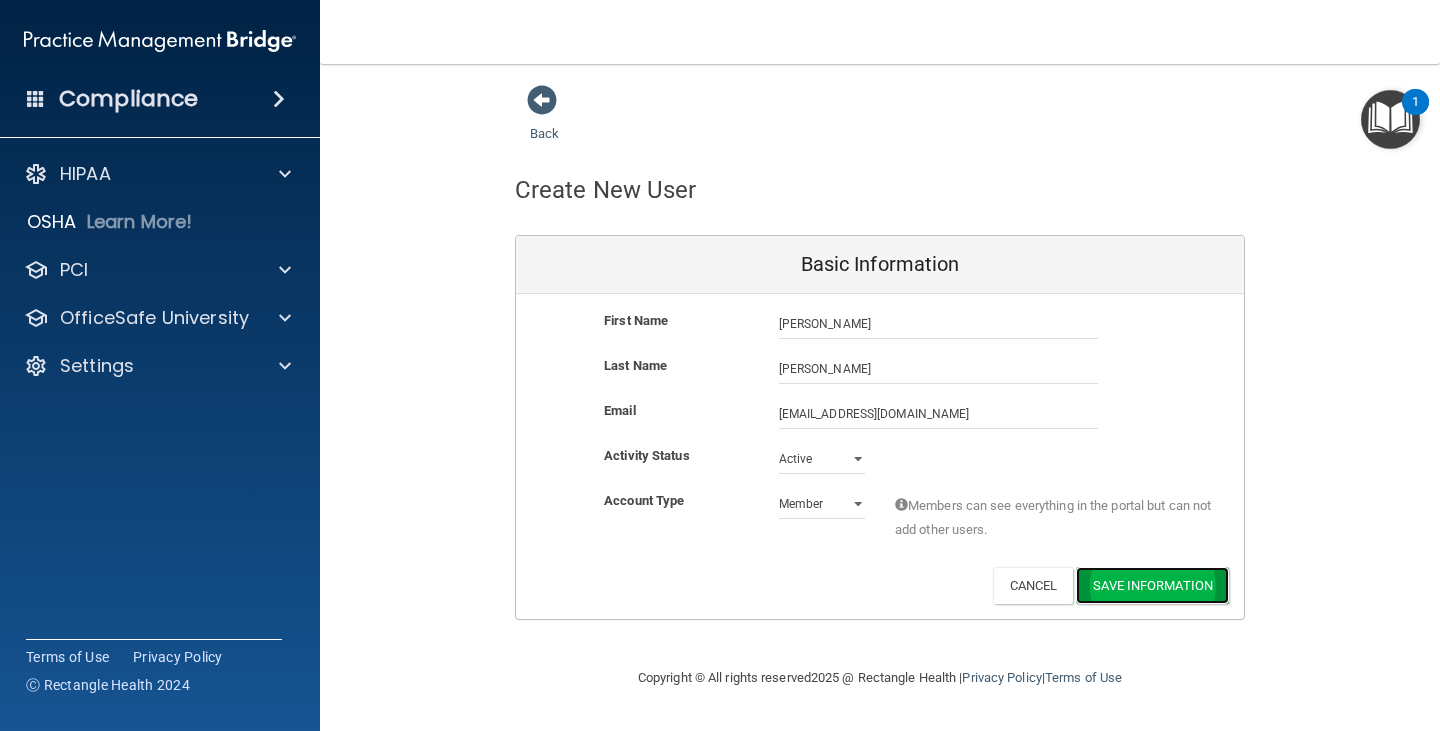 click on "Save Information" at bounding box center [1152, 585] 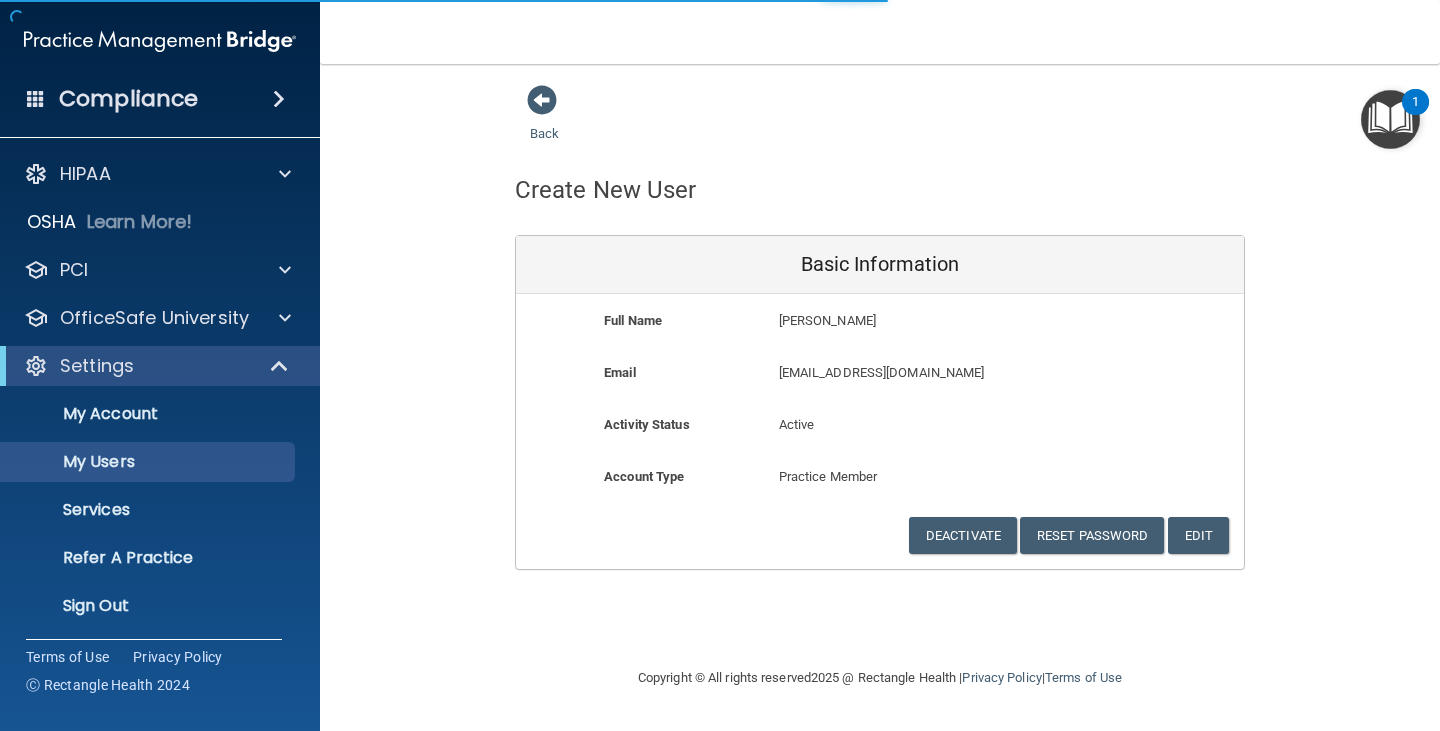 select on "20" 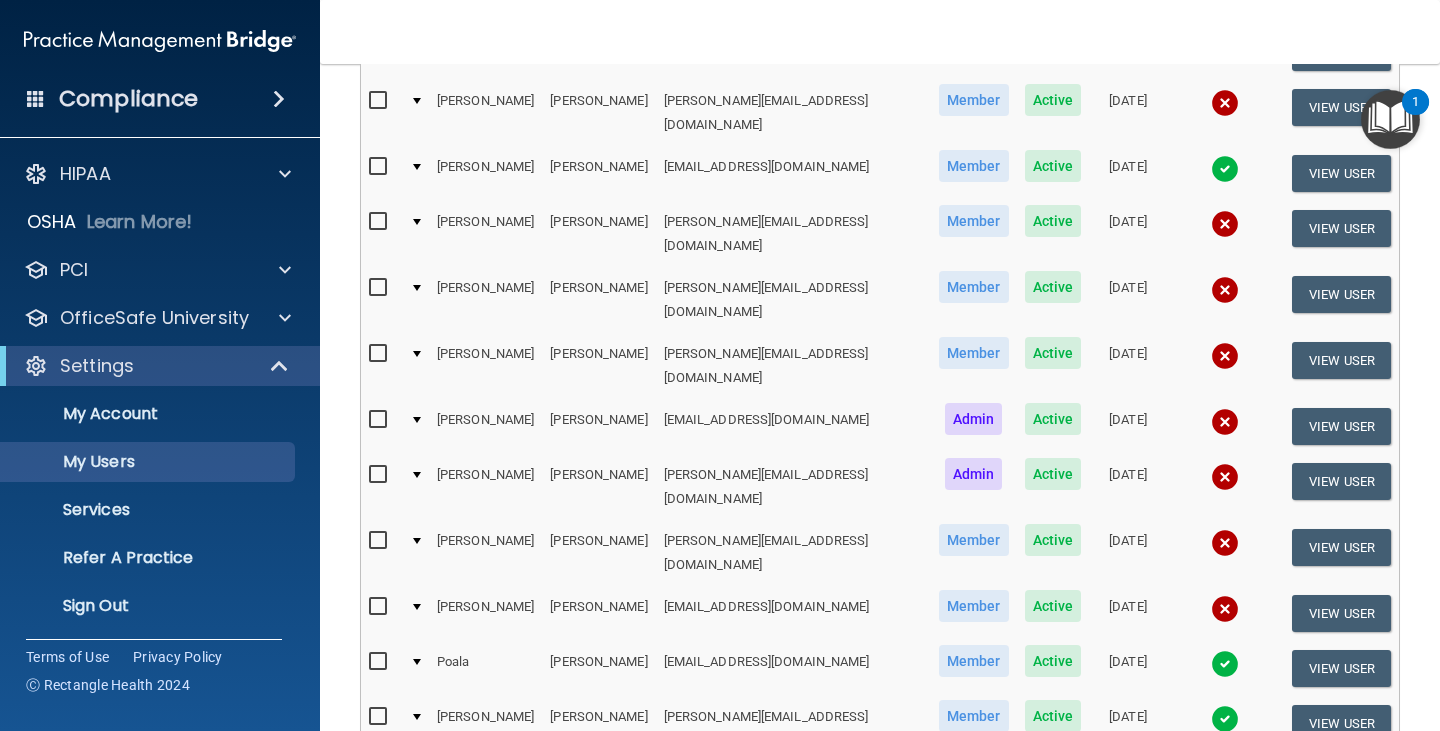 scroll, scrollTop: 400, scrollLeft: 0, axis: vertical 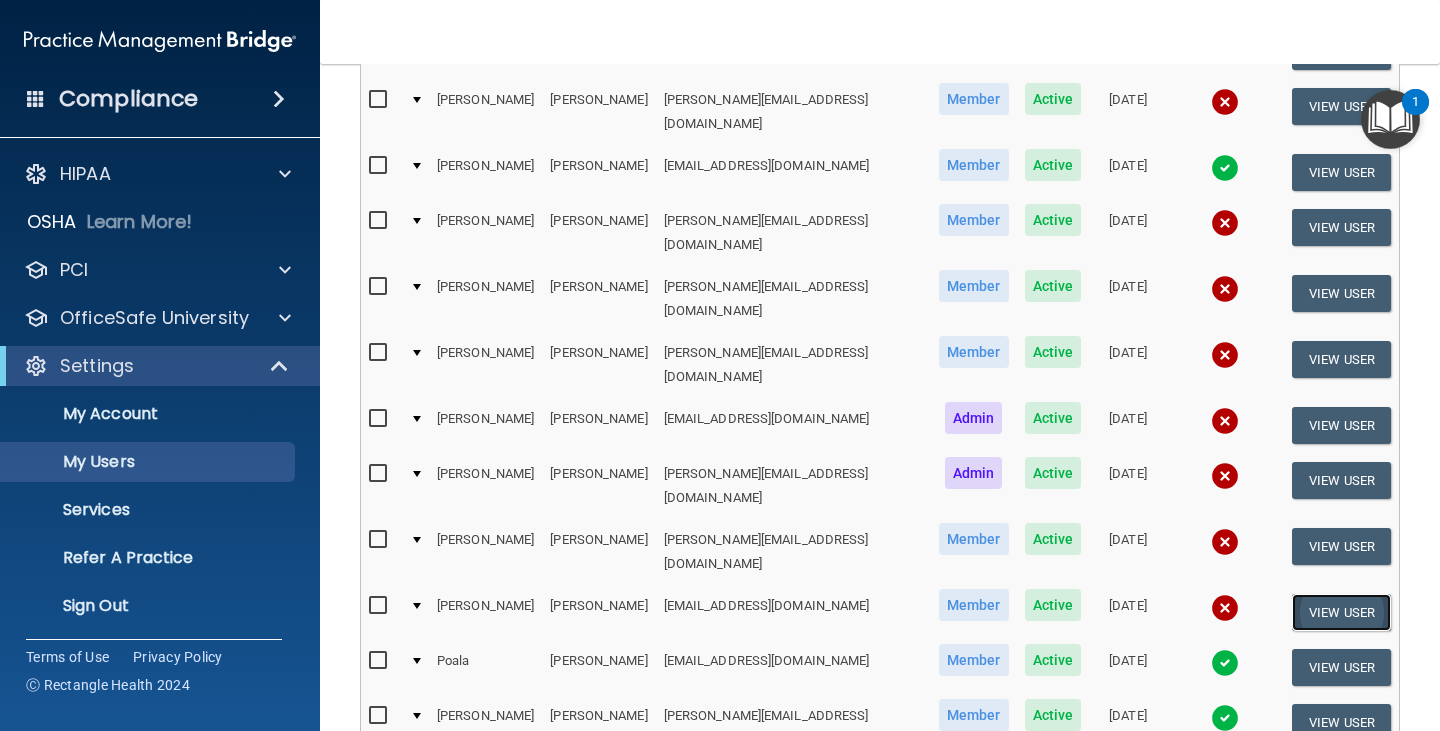 click on "View User" at bounding box center (1341, 612) 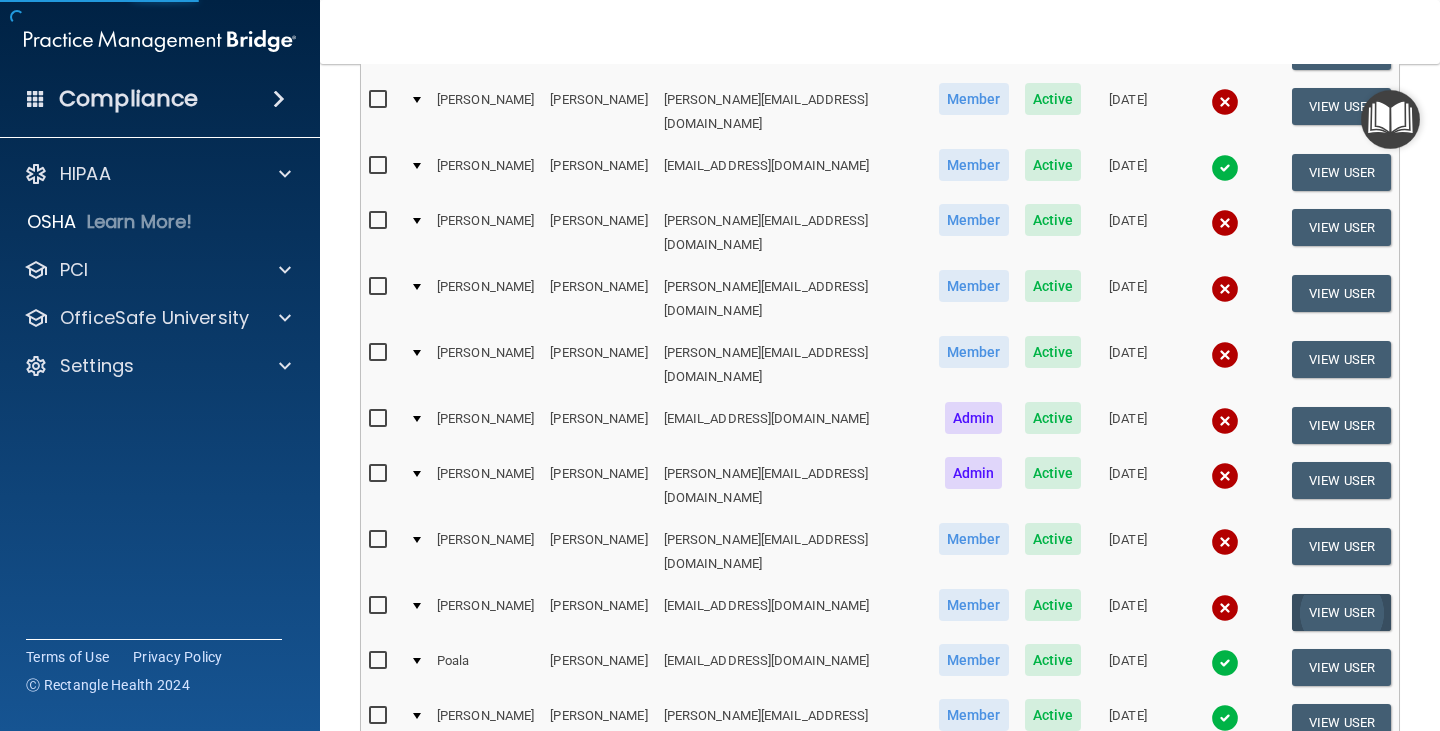 scroll, scrollTop: 0, scrollLeft: 0, axis: both 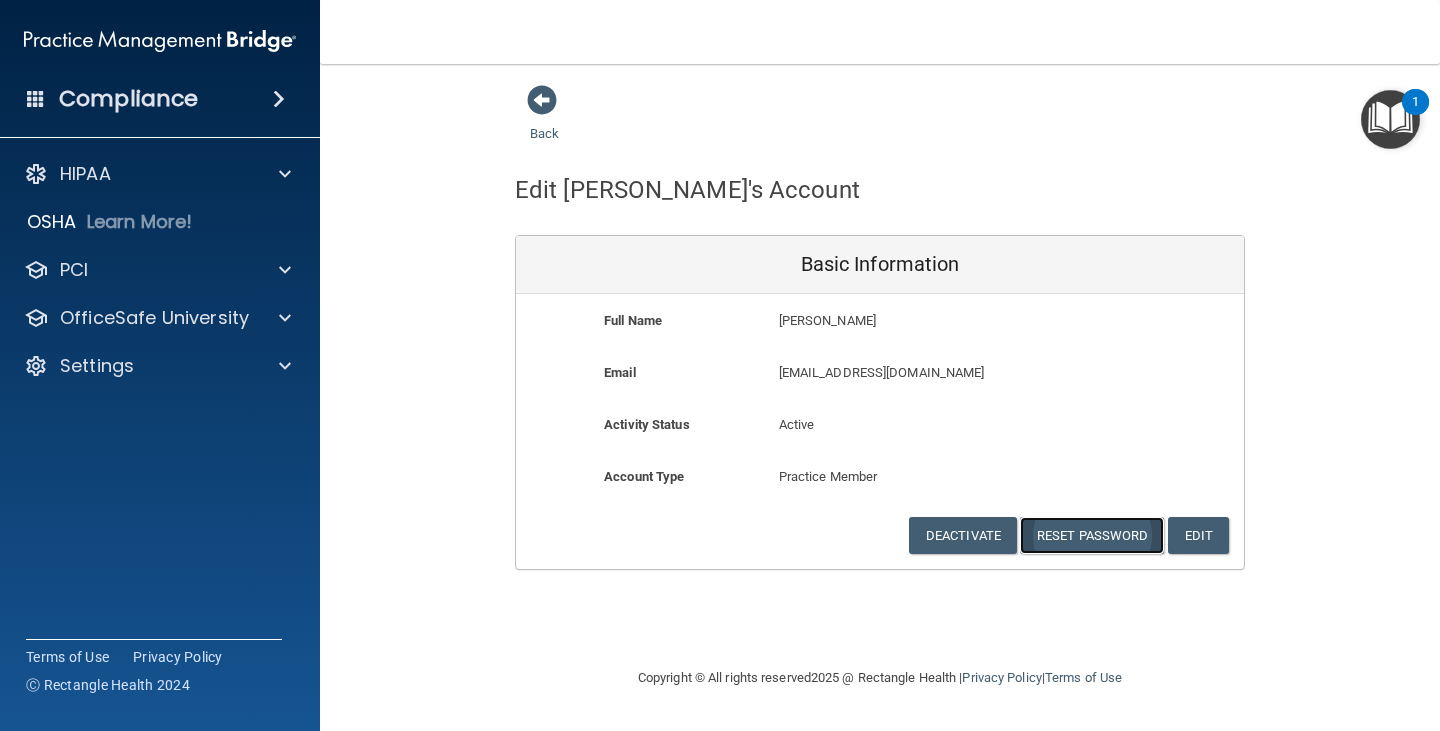 click on "Reset Password" at bounding box center [1092, 535] 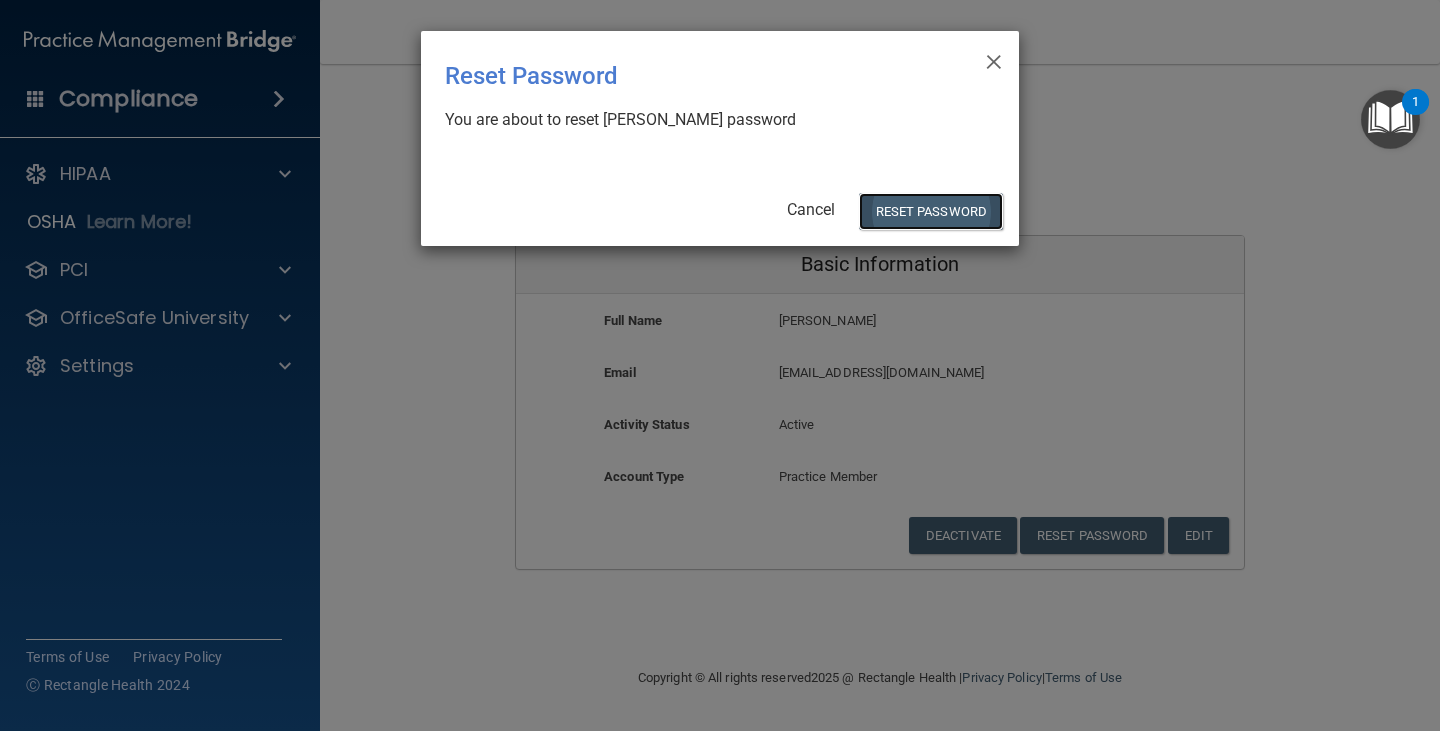 click on "Reset Password" at bounding box center (931, 211) 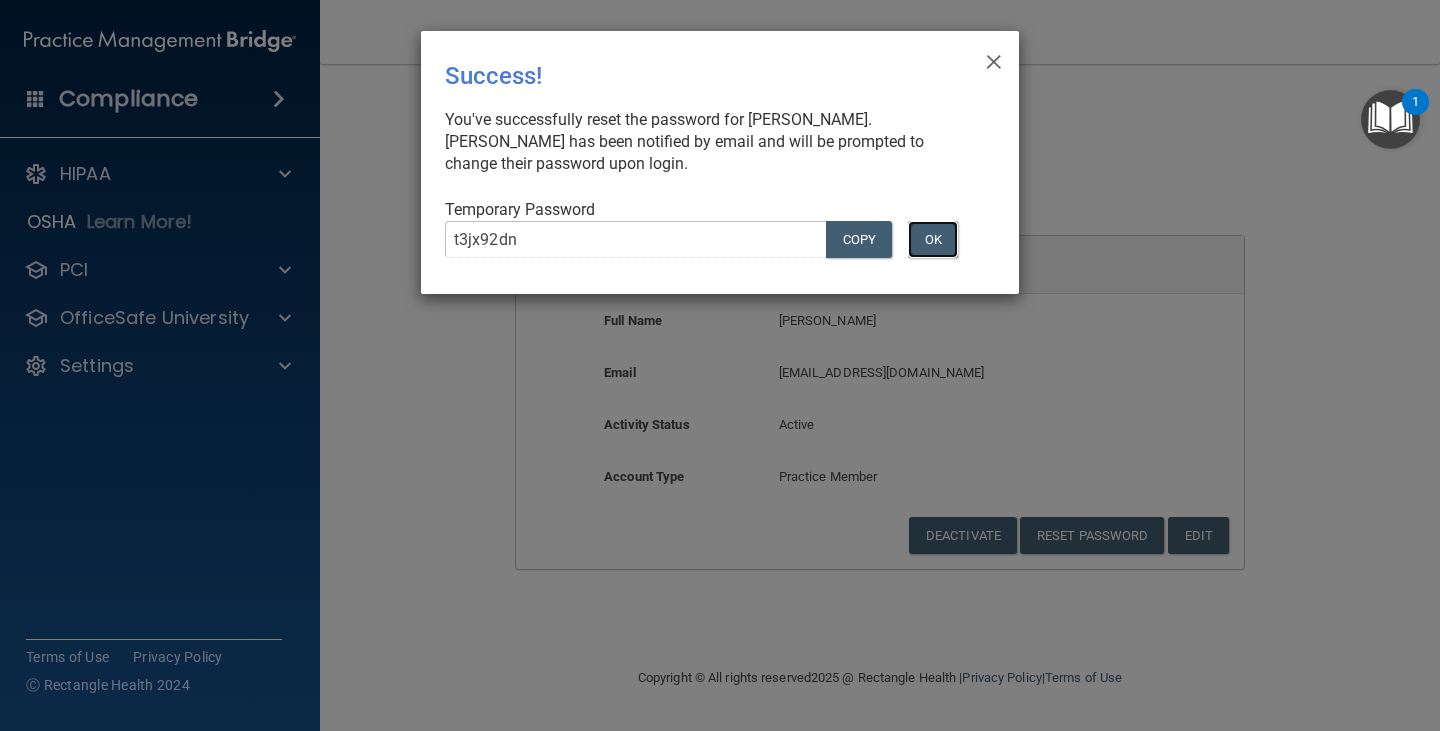 click on "OK" at bounding box center [933, 239] 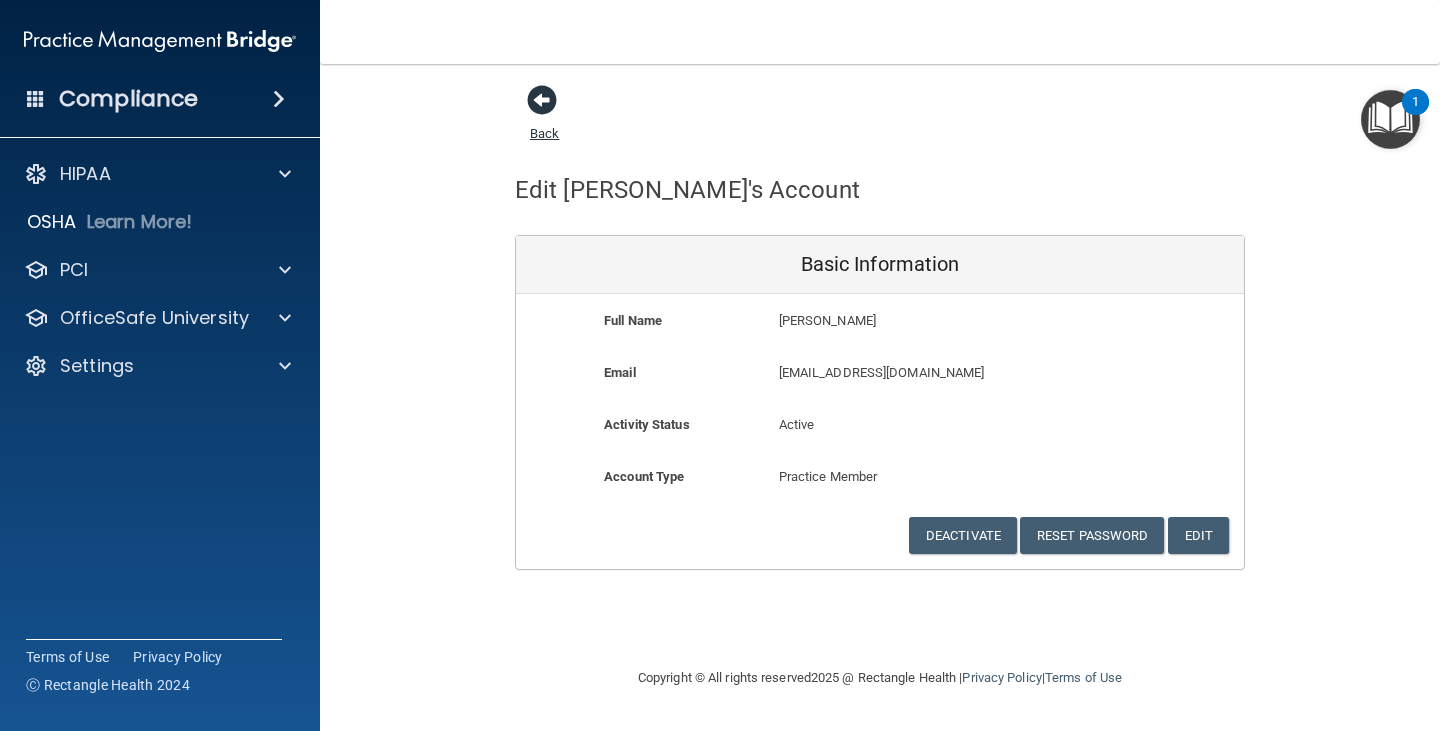 click at bounding box center [542, 100] 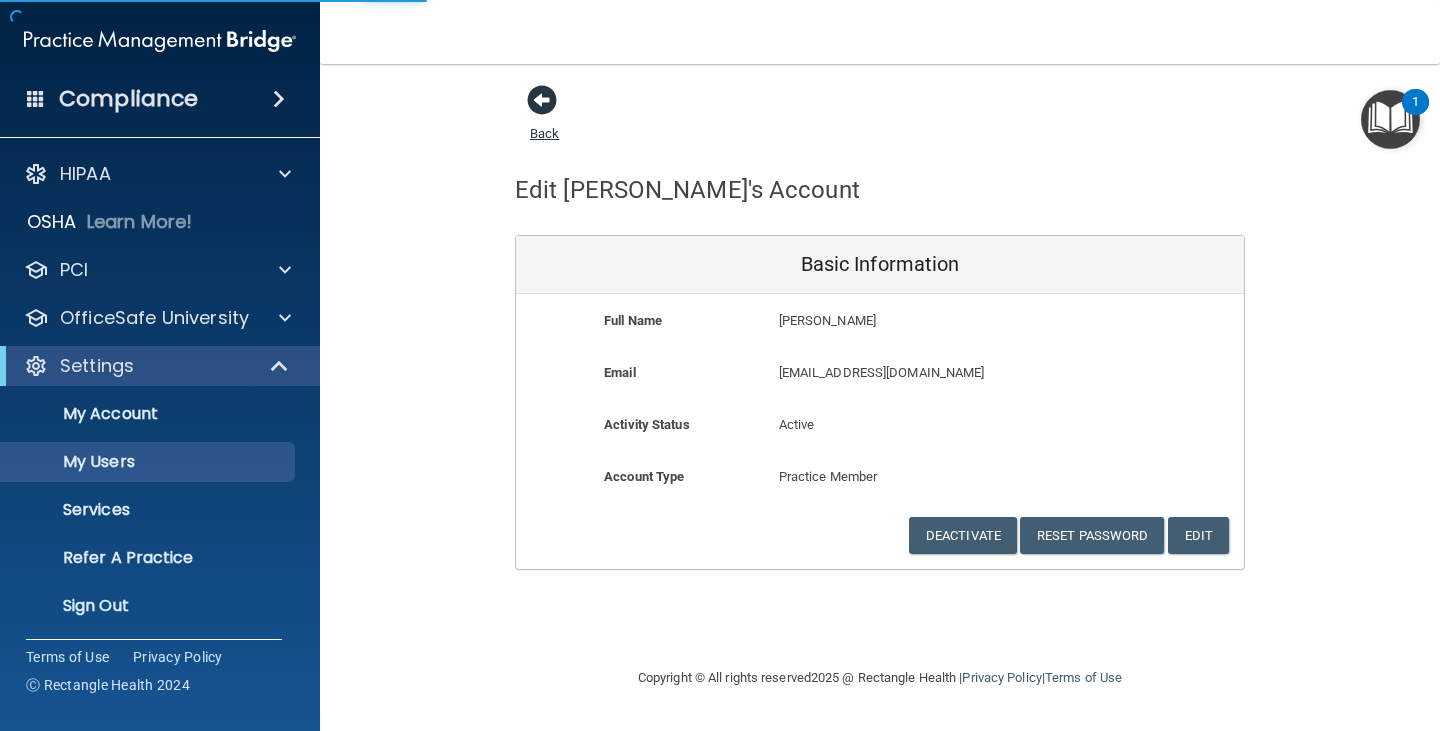 select on "20" 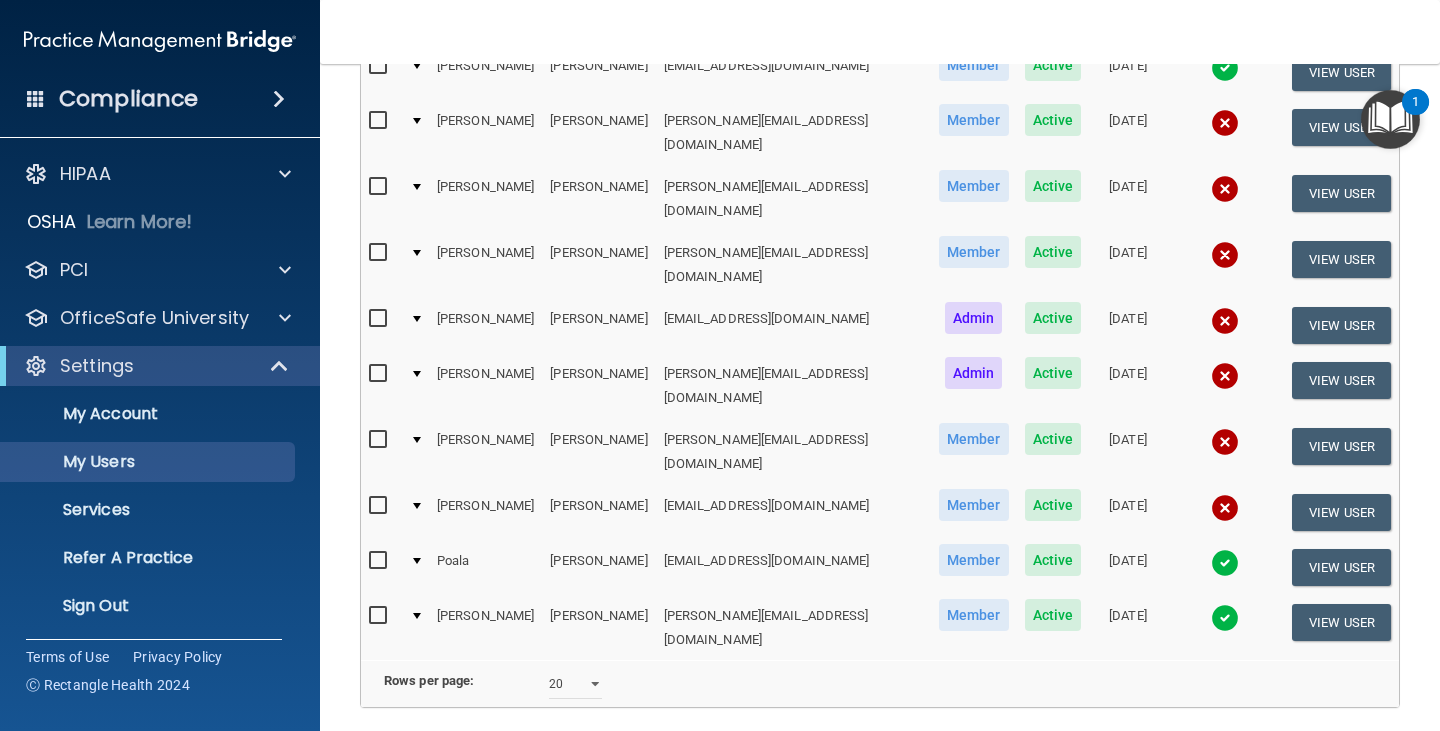 scroll, scrollTop: 585, scrollLeft: 0, axis: vertical 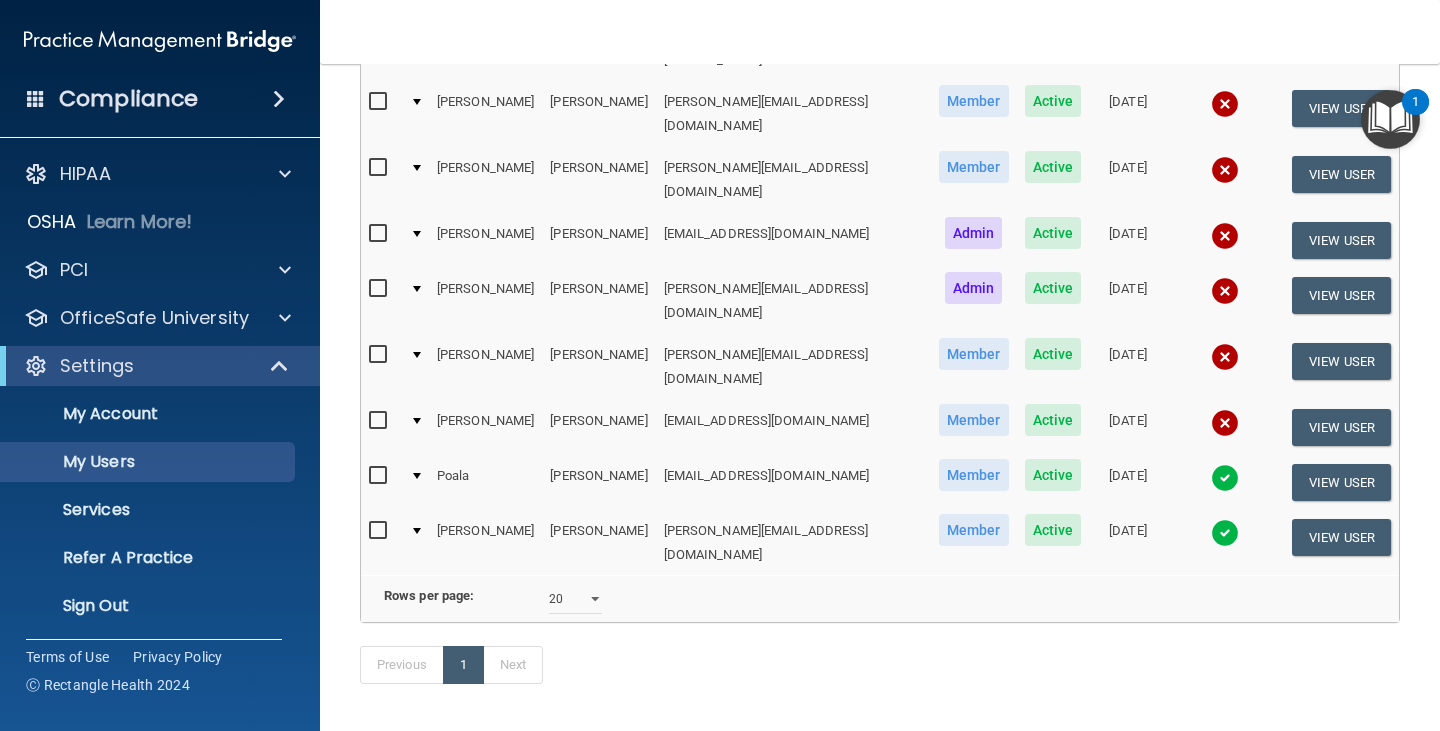 click at bounding box center [380, 421] 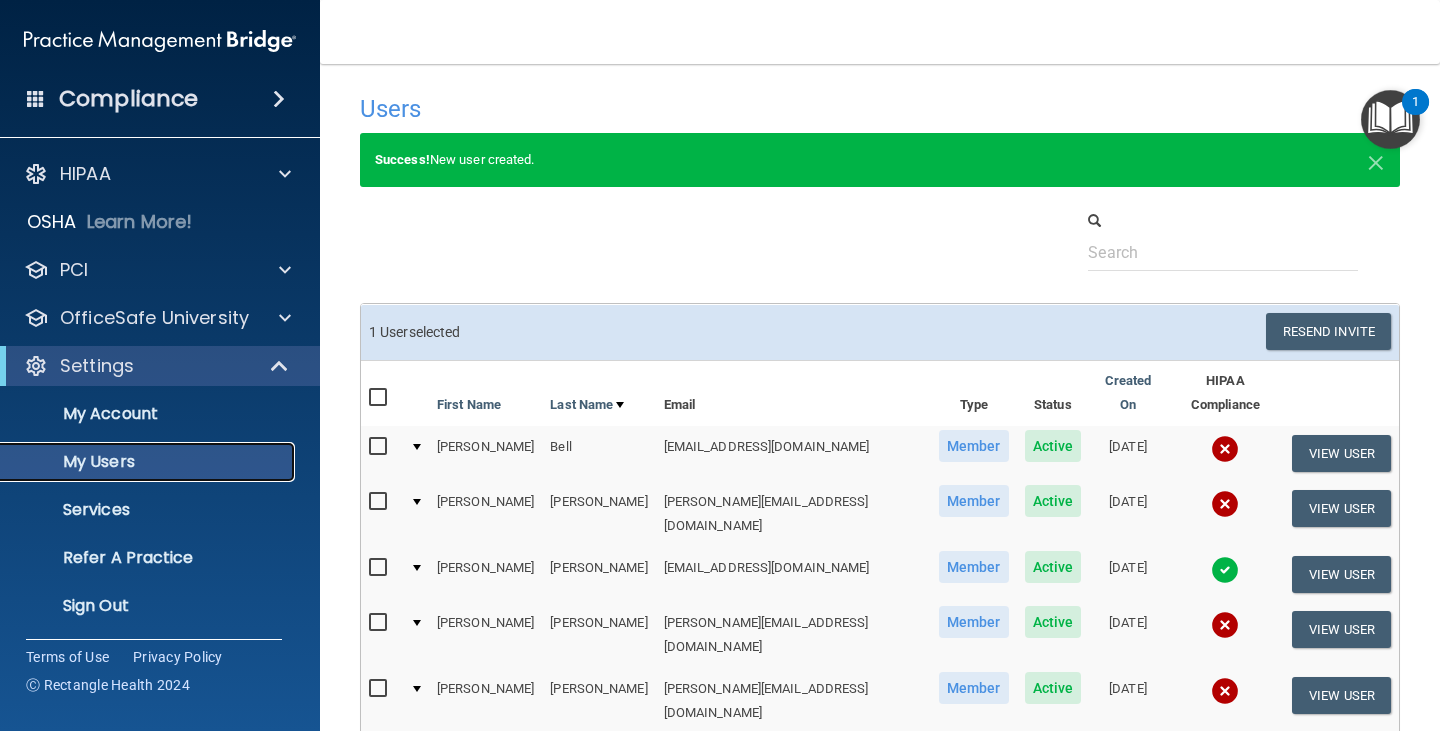click on "My Users" at bounding box center (149, 462) 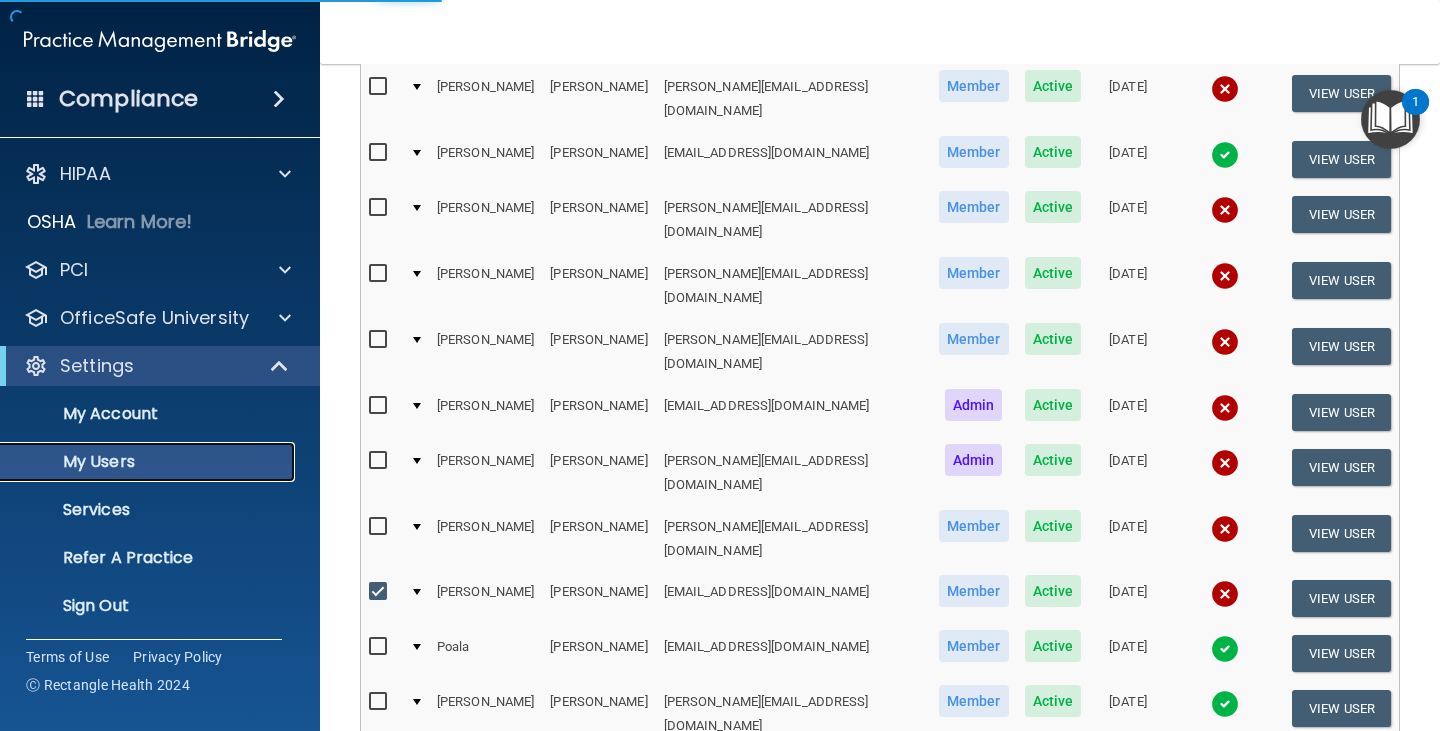 select on "20" 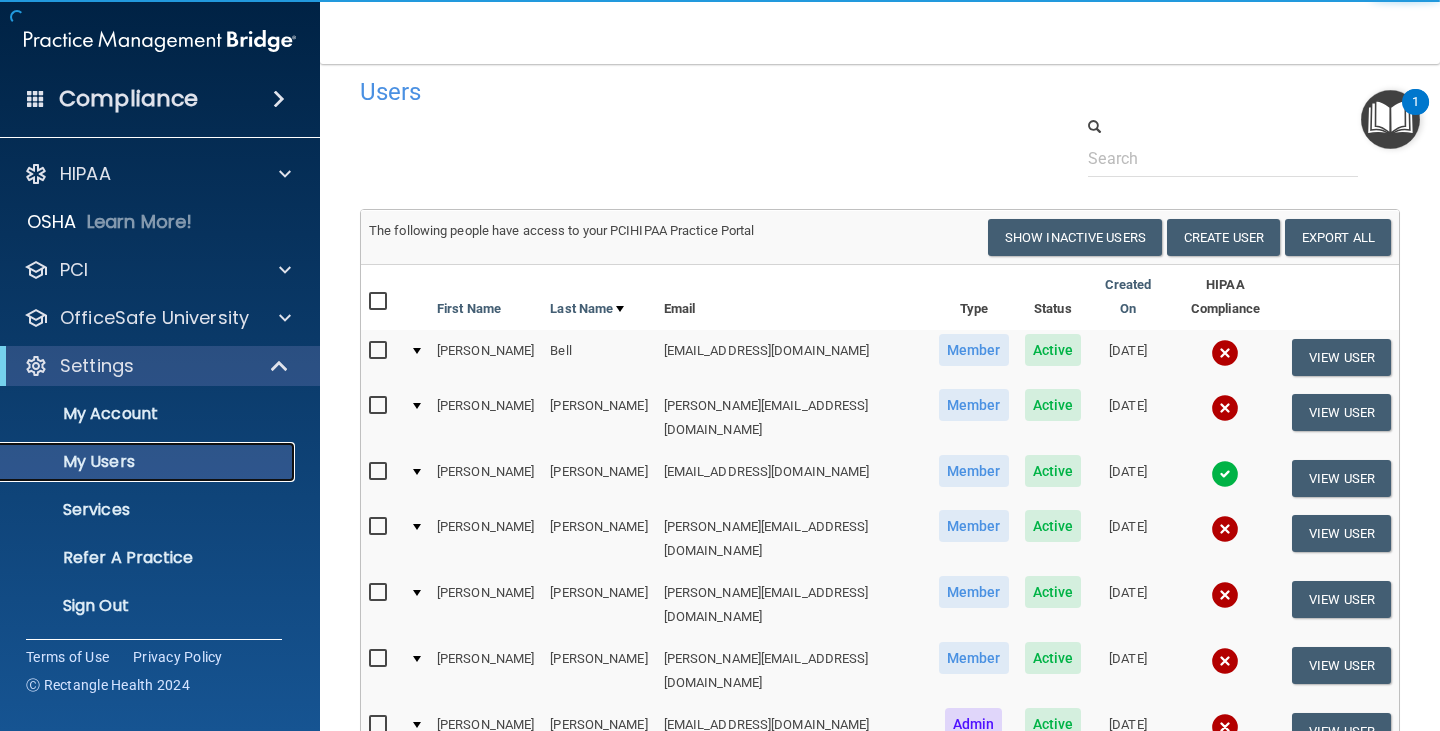 scroll, scrollTop: 0, scrollLeft: 0, axis: both 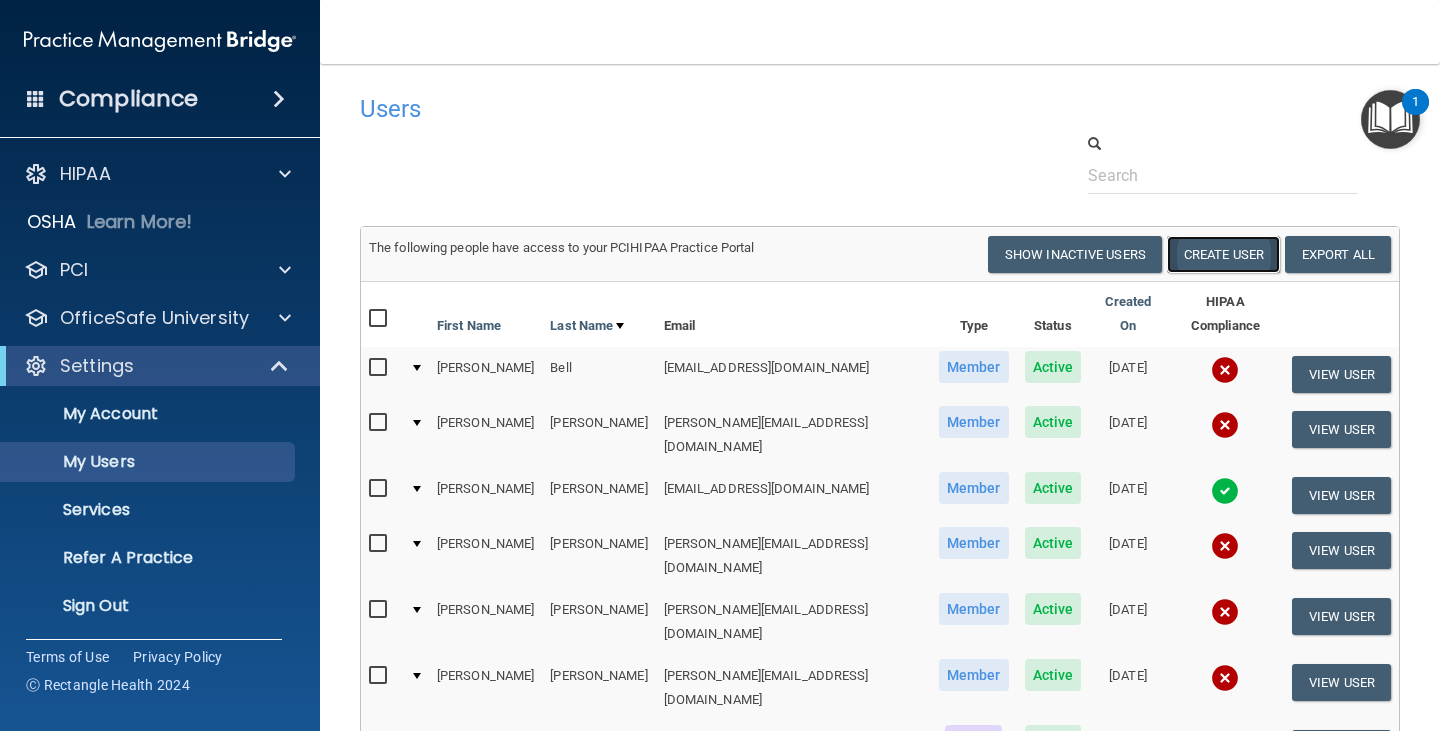 drag, startPoint x: 1210, startPoint y: 253, endPoint x: 1201, endPoint y: 258, distance: 10.29563 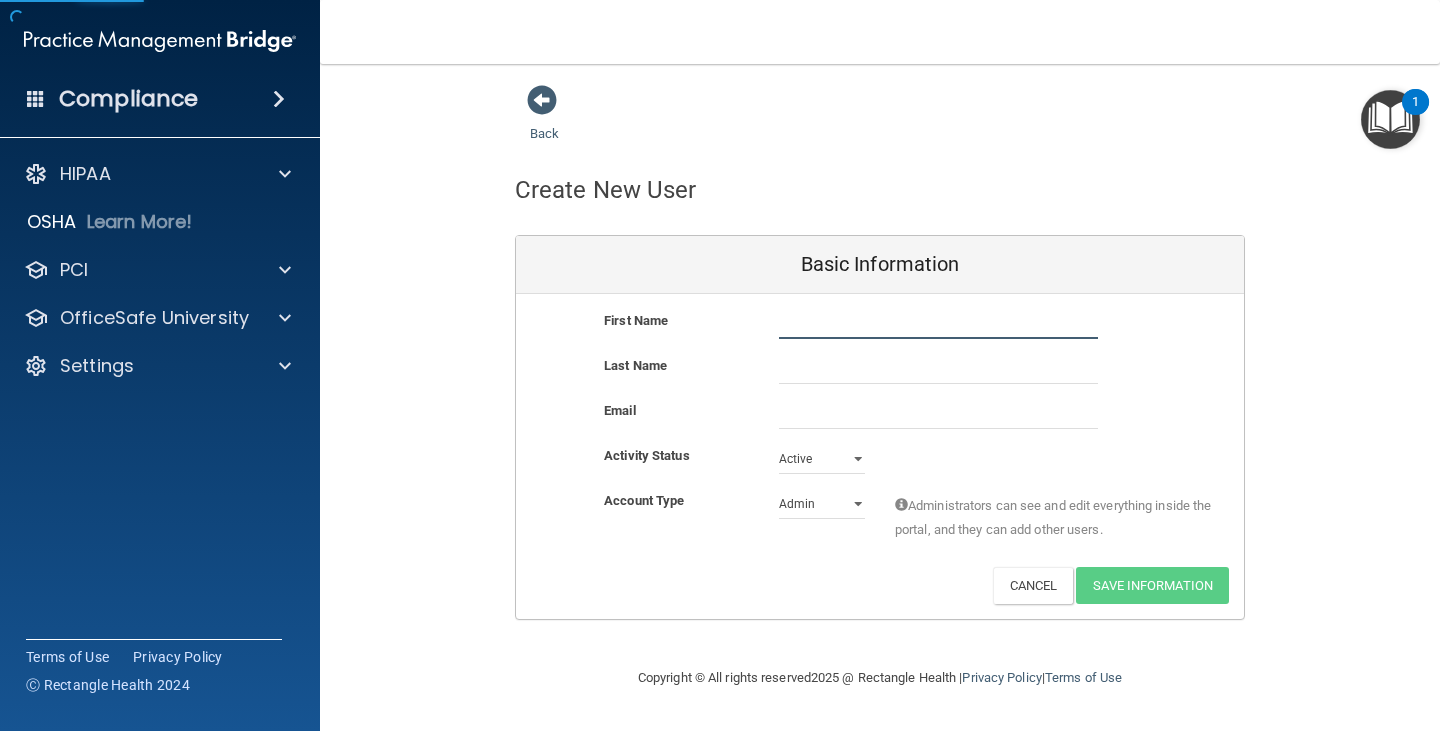click at bounding box center (938, 324) 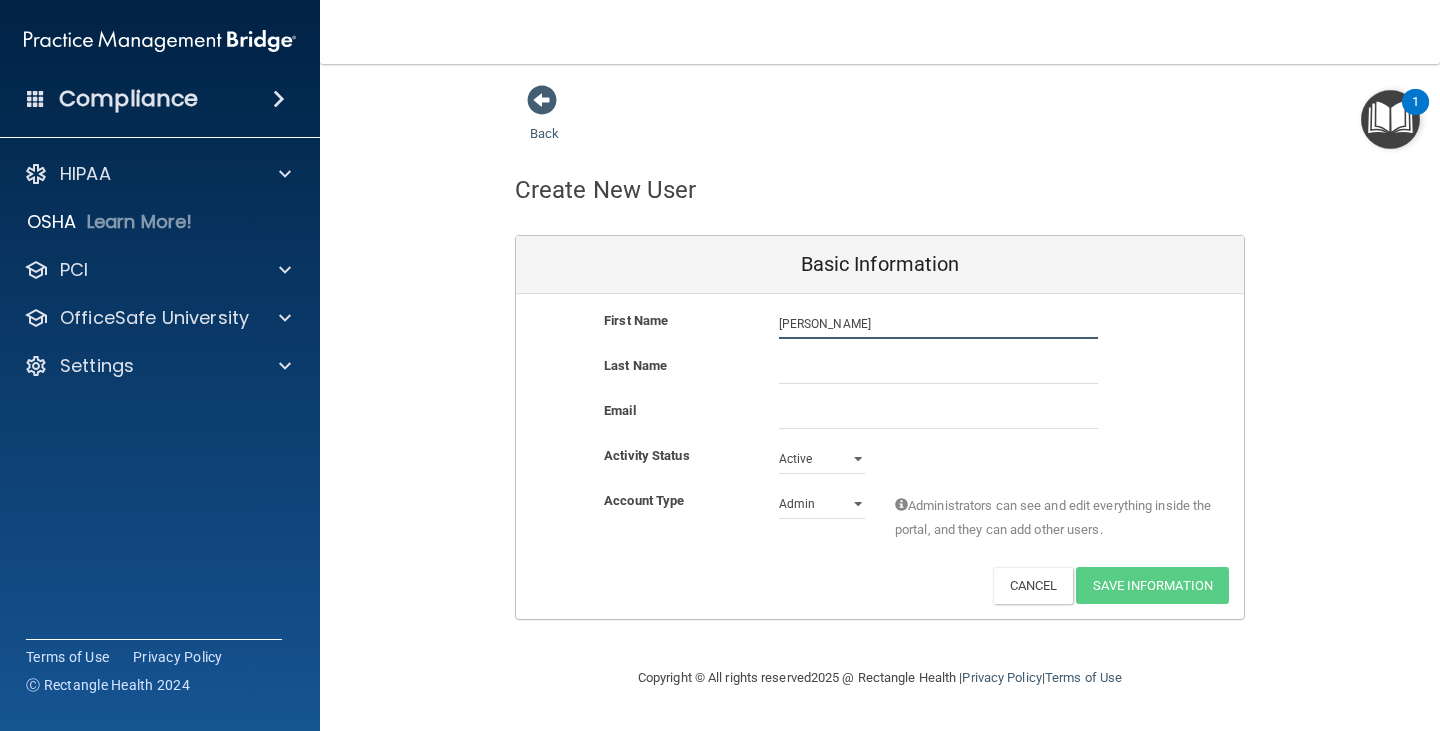 type on "[PERSON_NAME]" 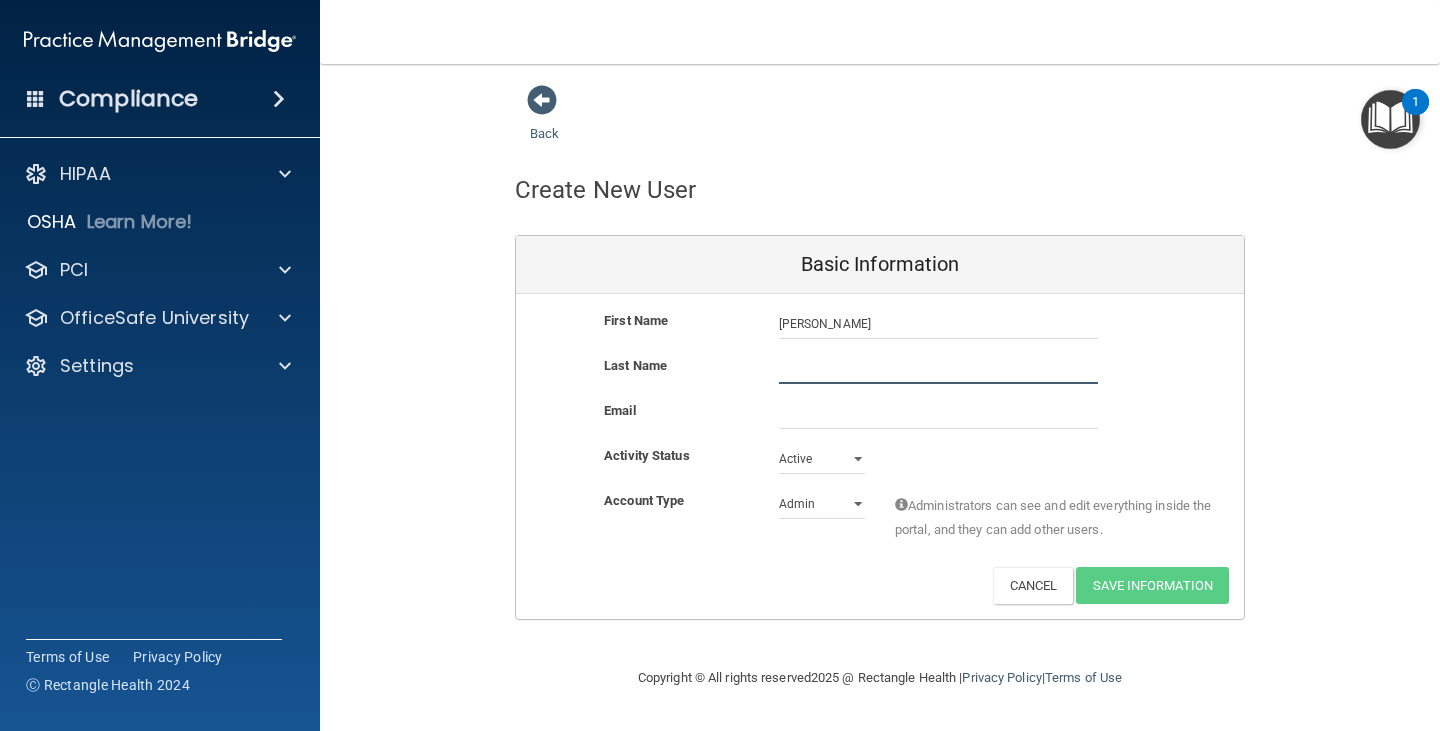 click at bounding box center (938, 369) 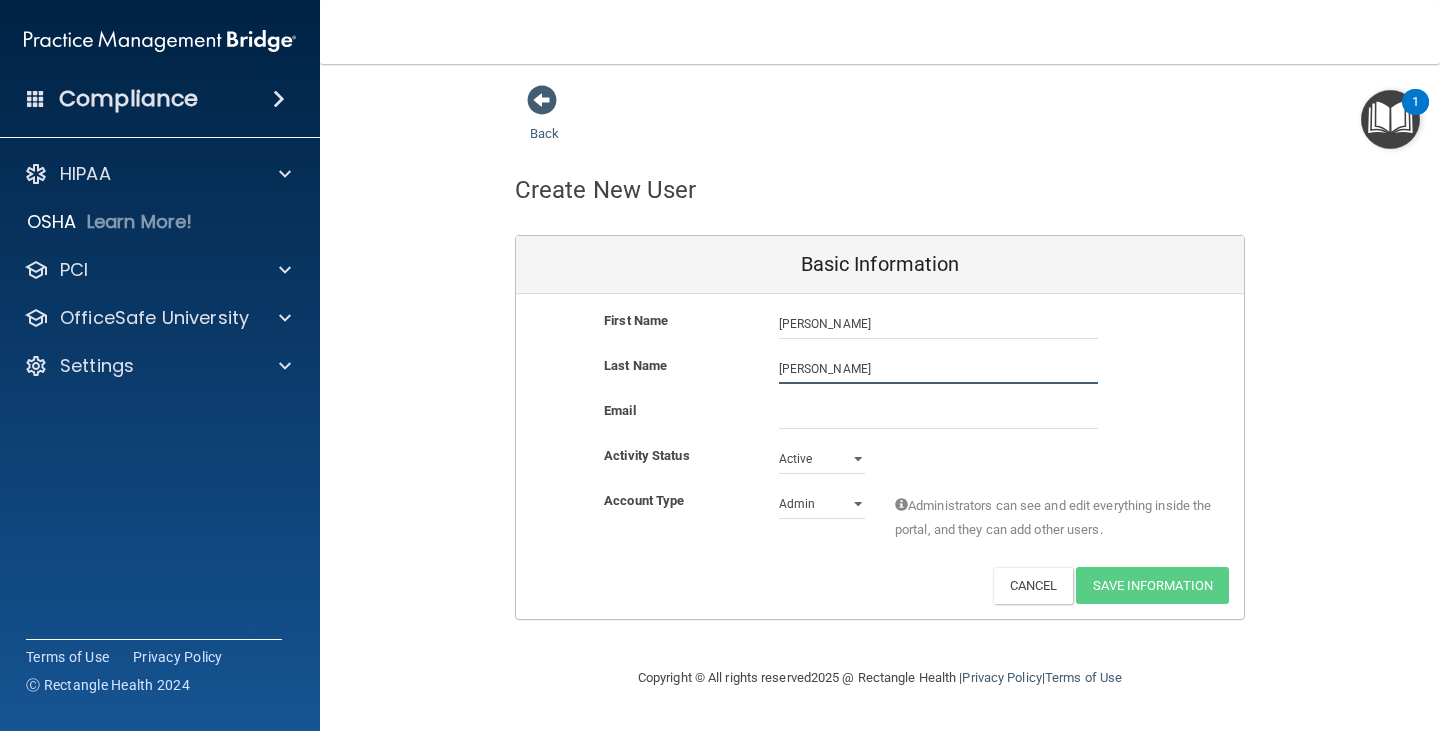 type on "[PERSON_NAME]" 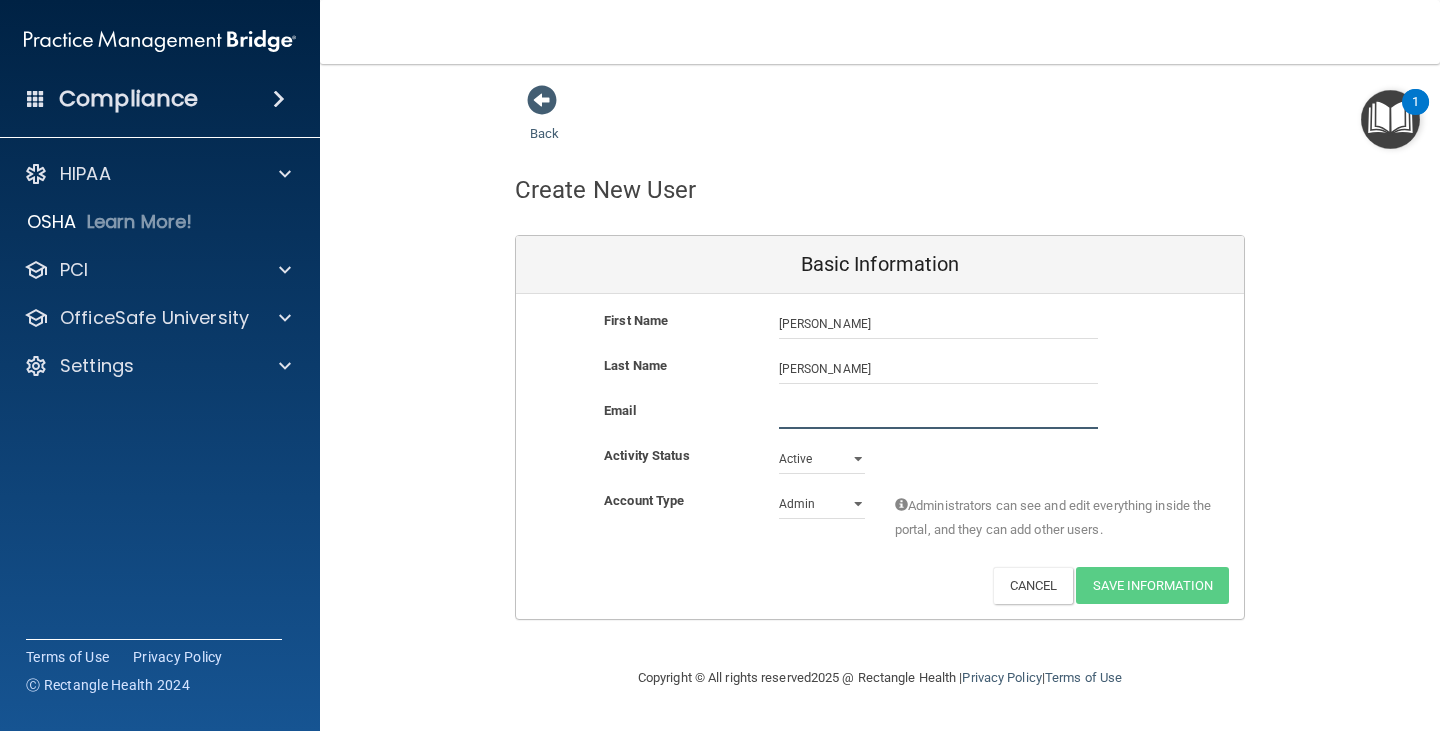 click at bounding box center [938, 414] 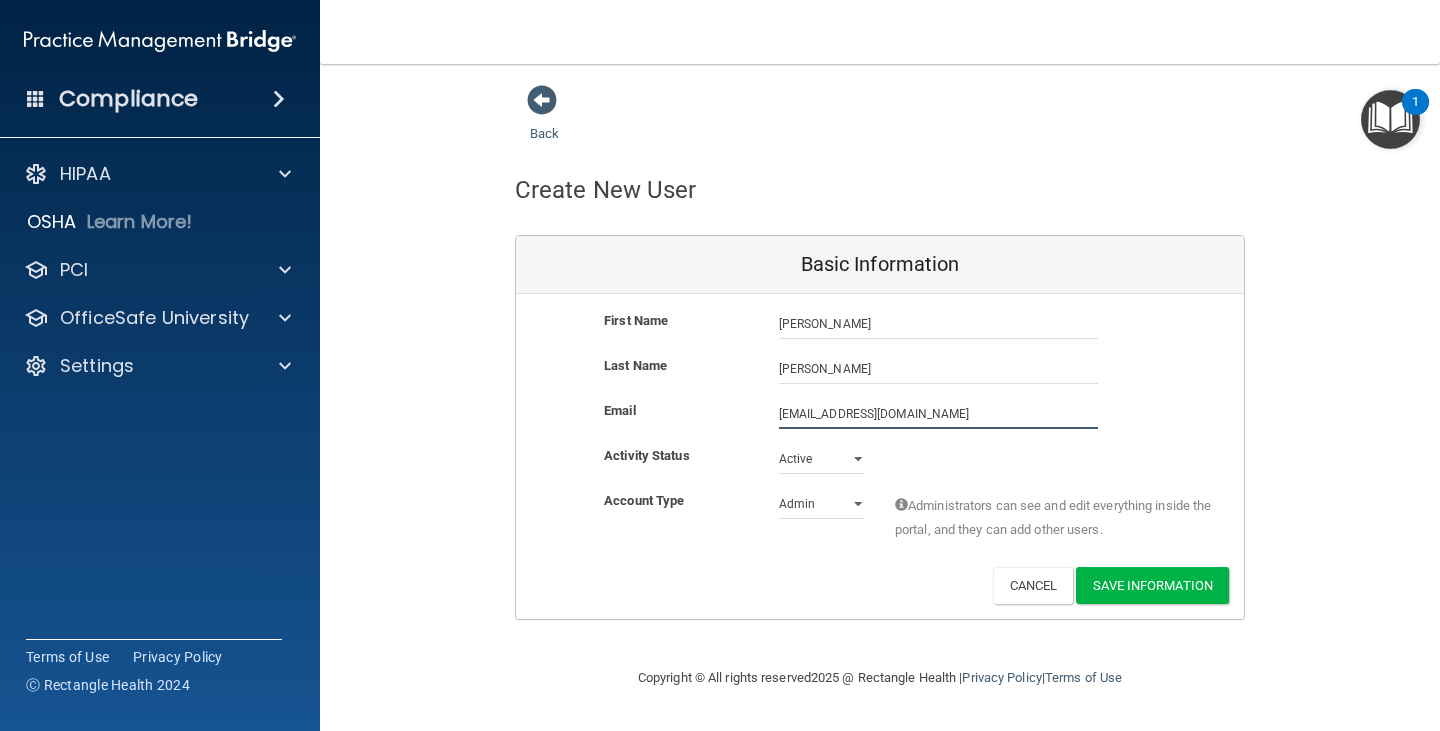 type on "[EMAIL_ADDRESS][DOMAIN_NAME]" 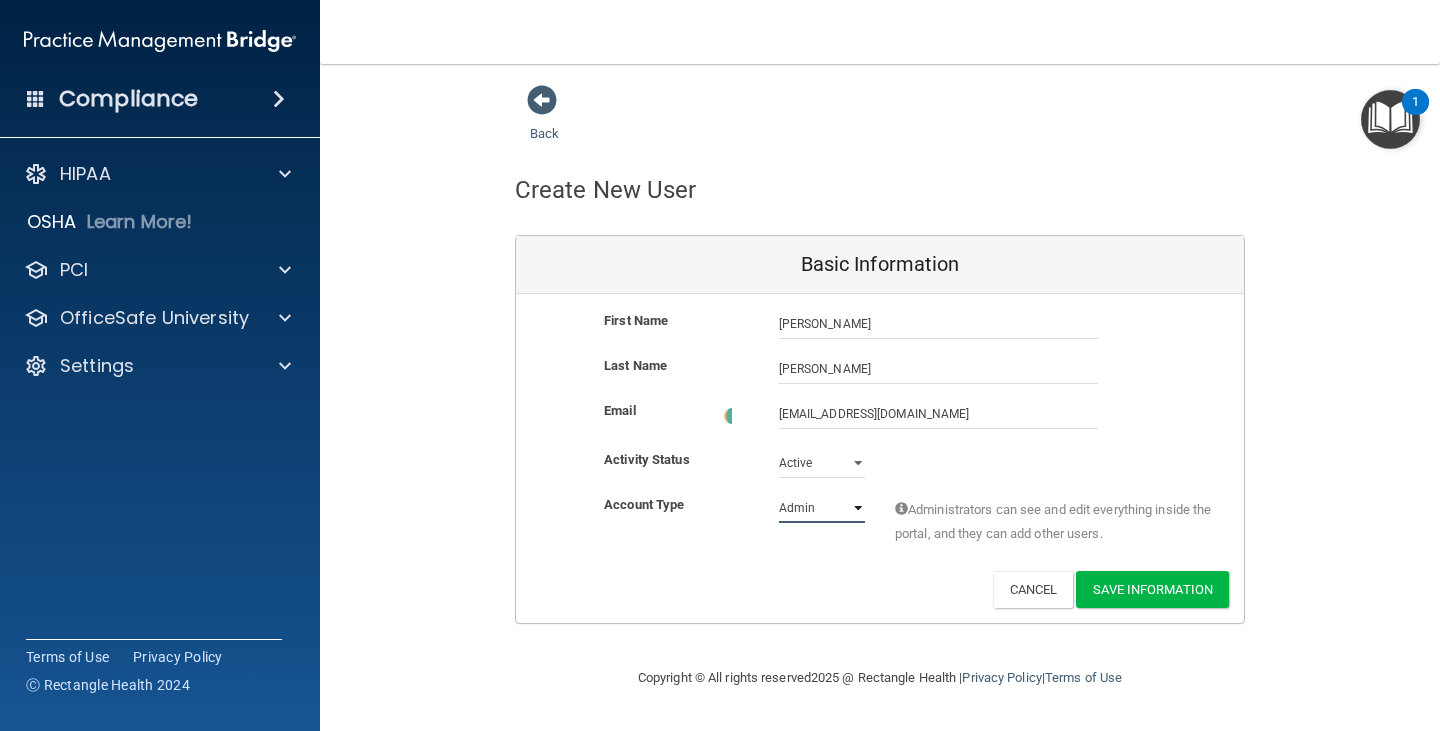 click on "Admin  Member" at bounding box center (822, 508) 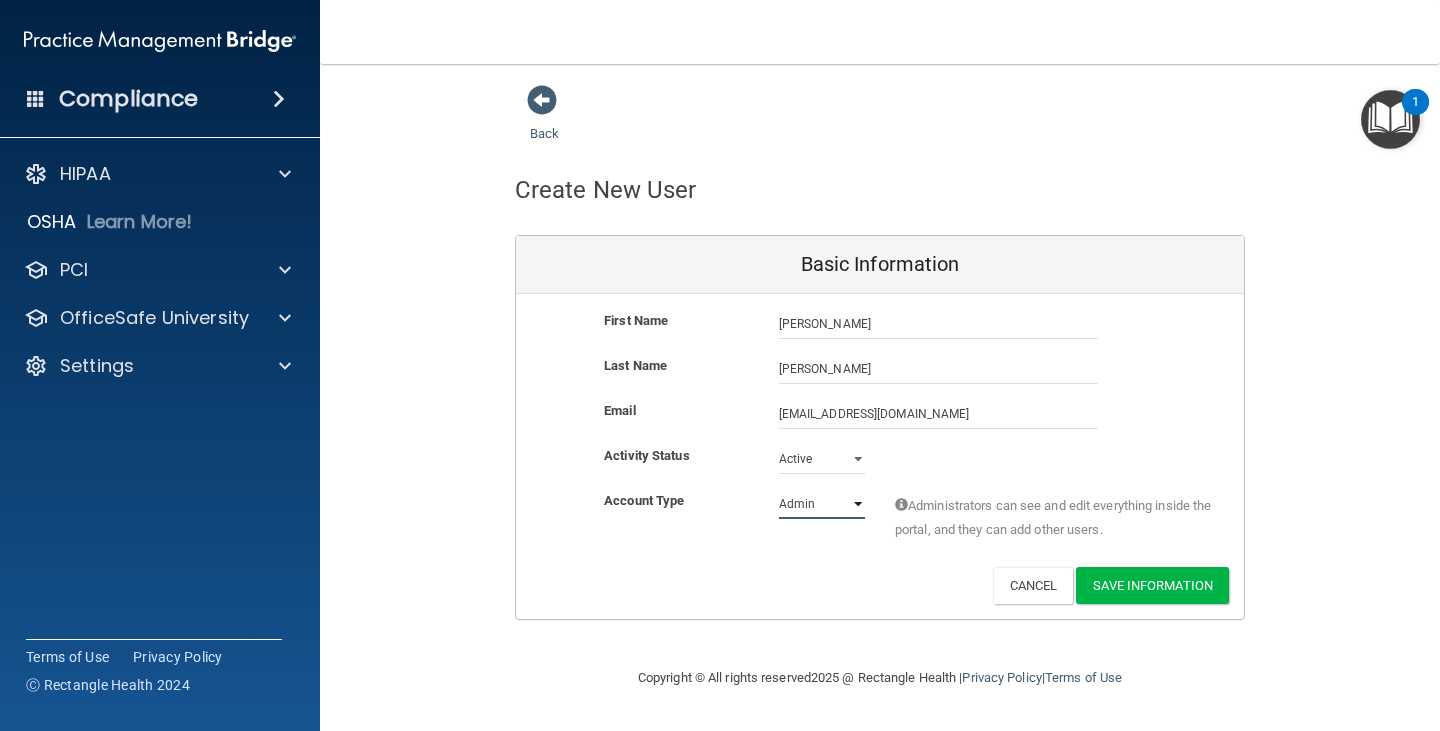 select on "practice_member" 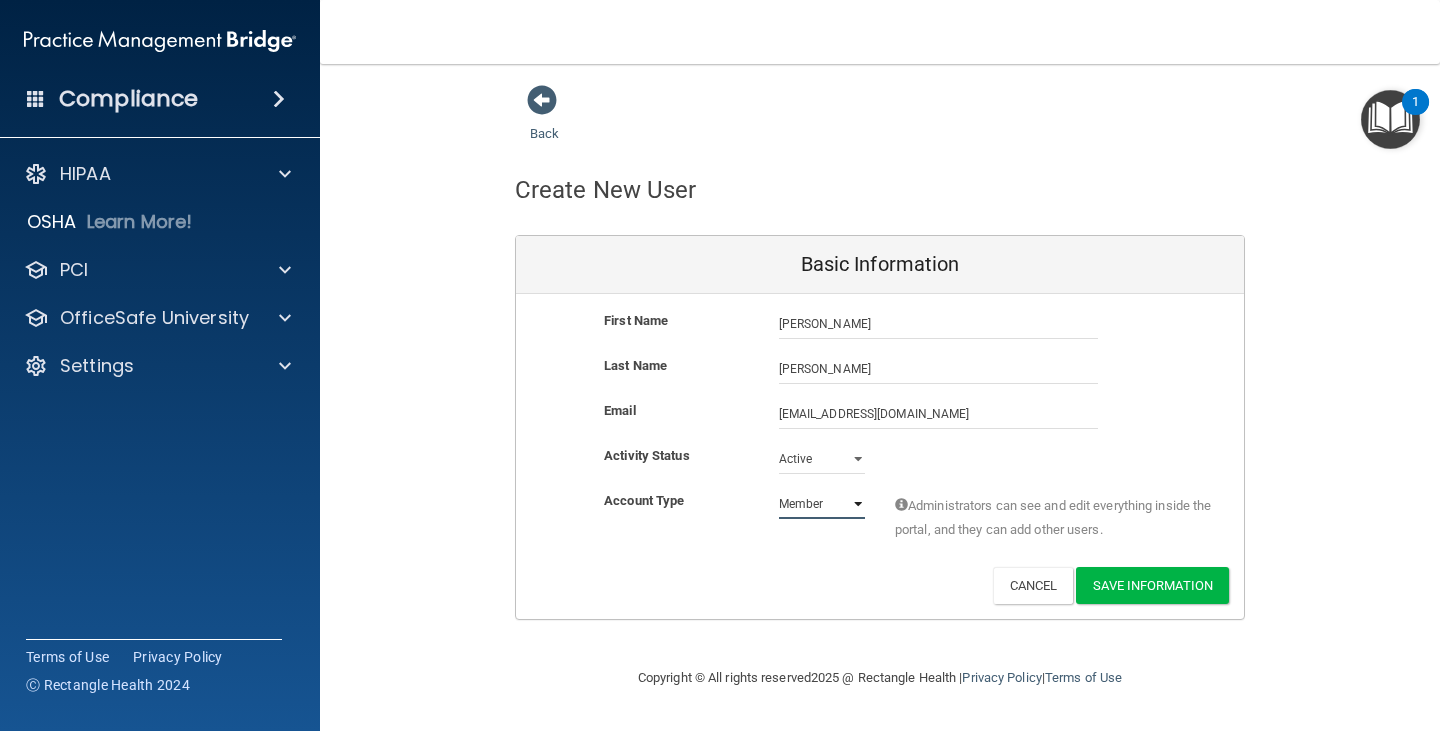 click on "Admin  Member" at bounding box center (822, 504) 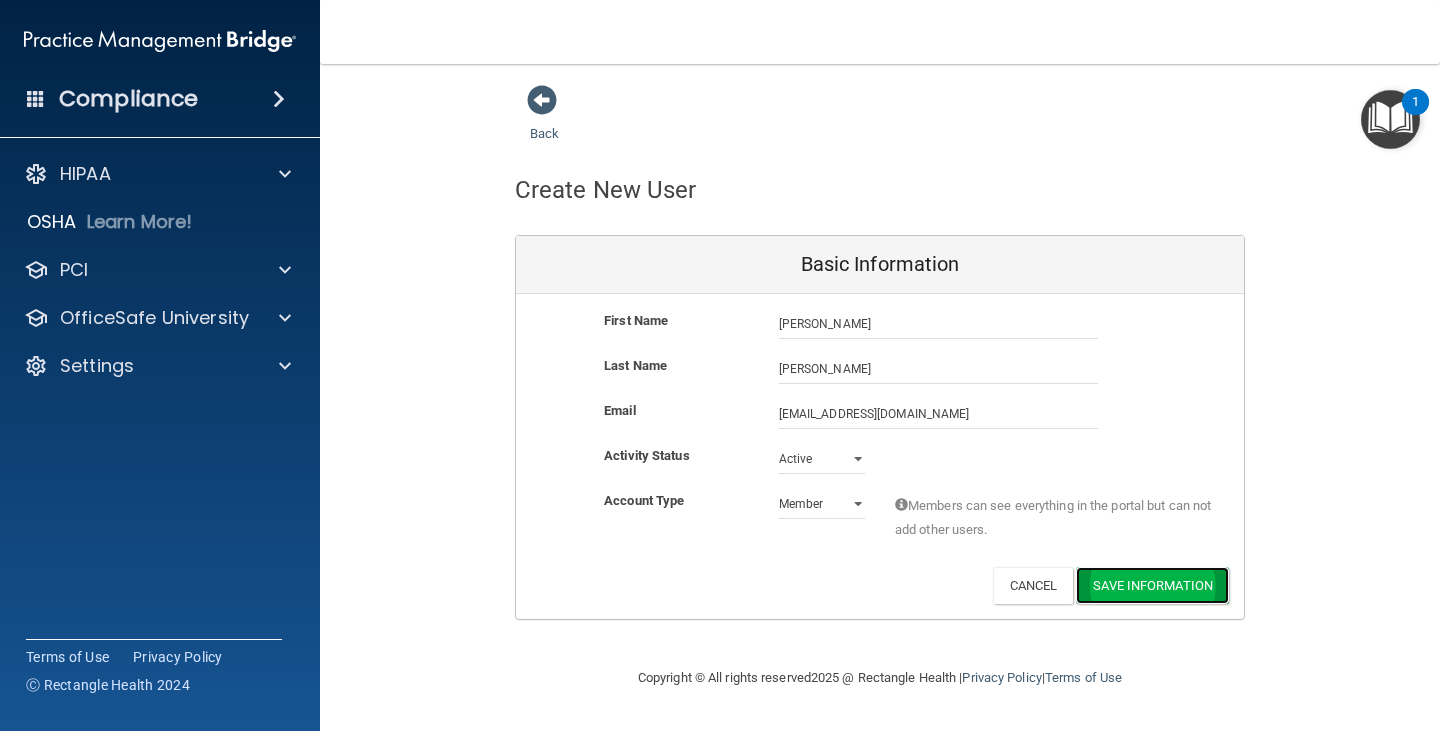 click on "Save Information" at bounding box center (1152, 585) 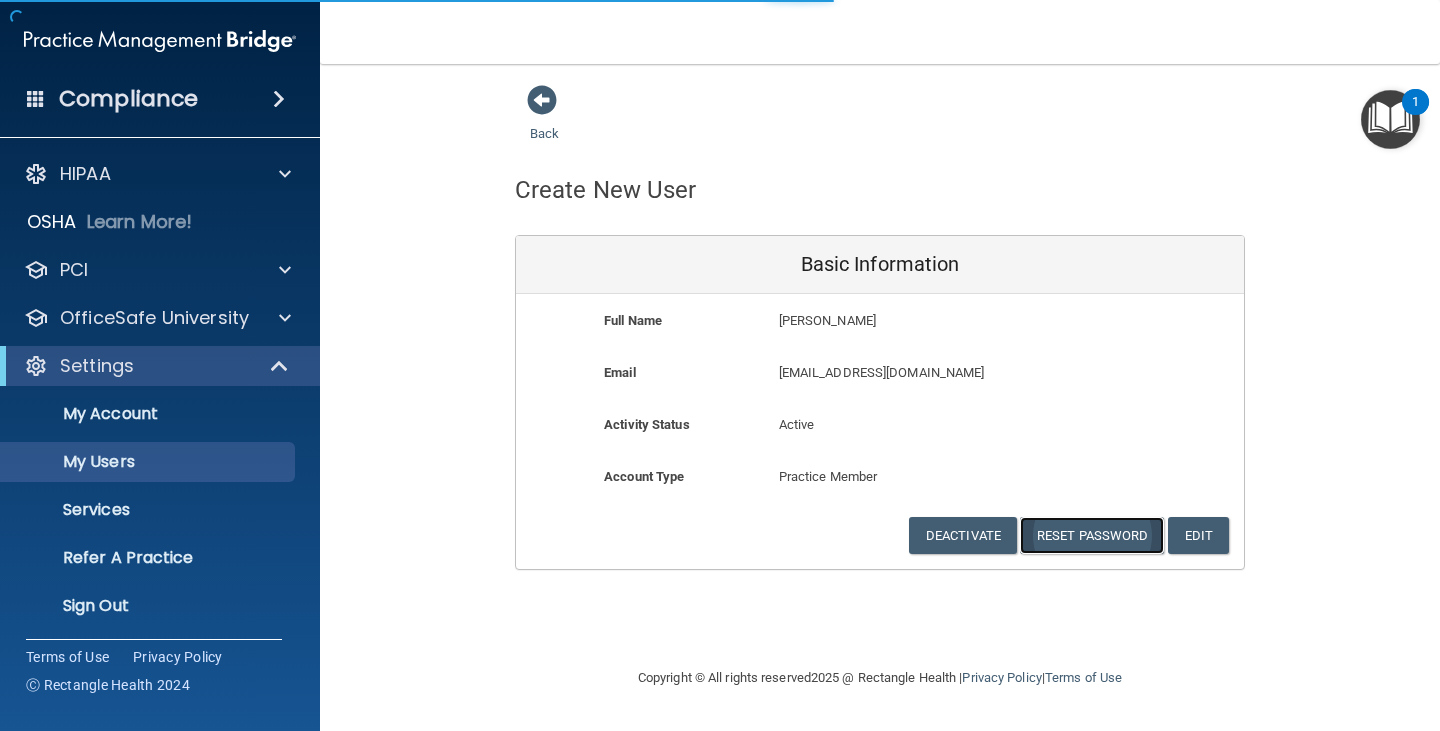 click on "Reset Password" at bounding box center [1092, 535] 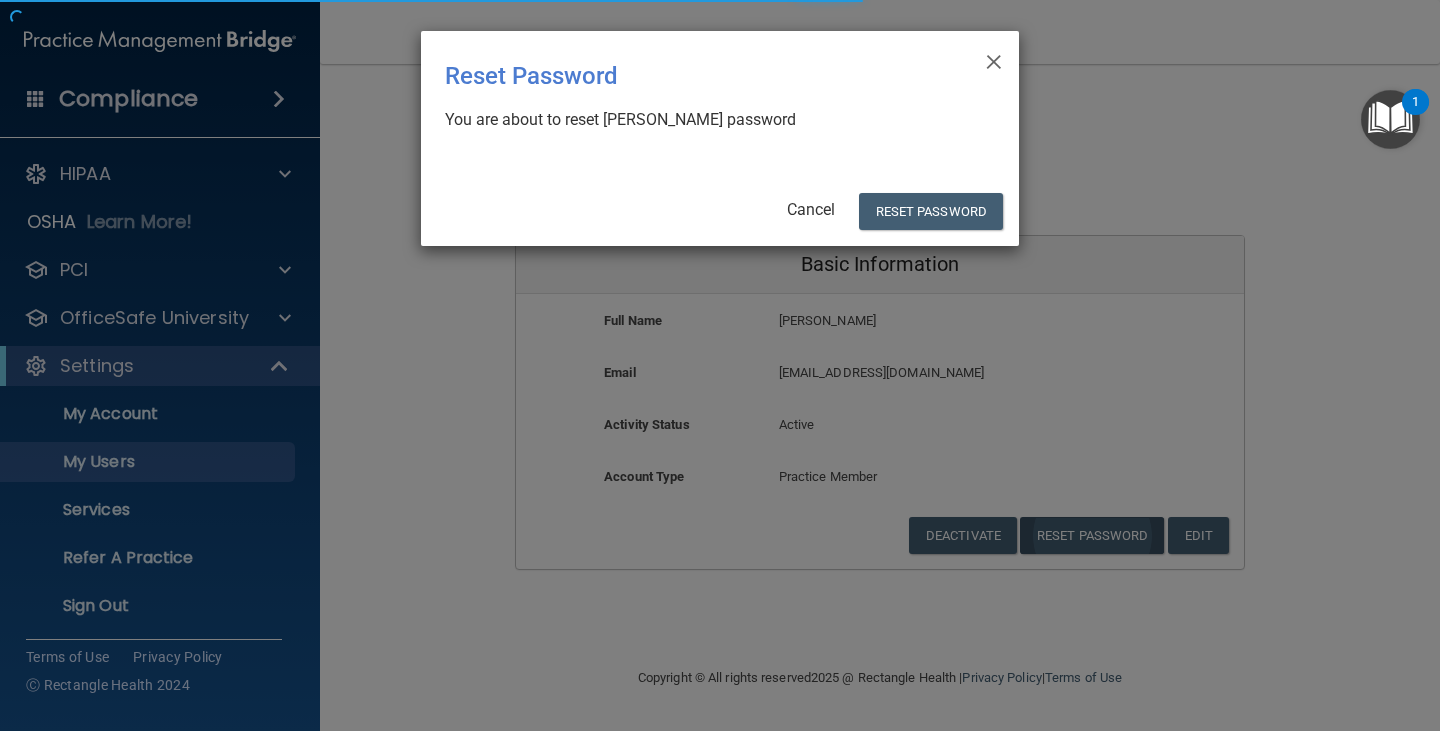 select on "20" 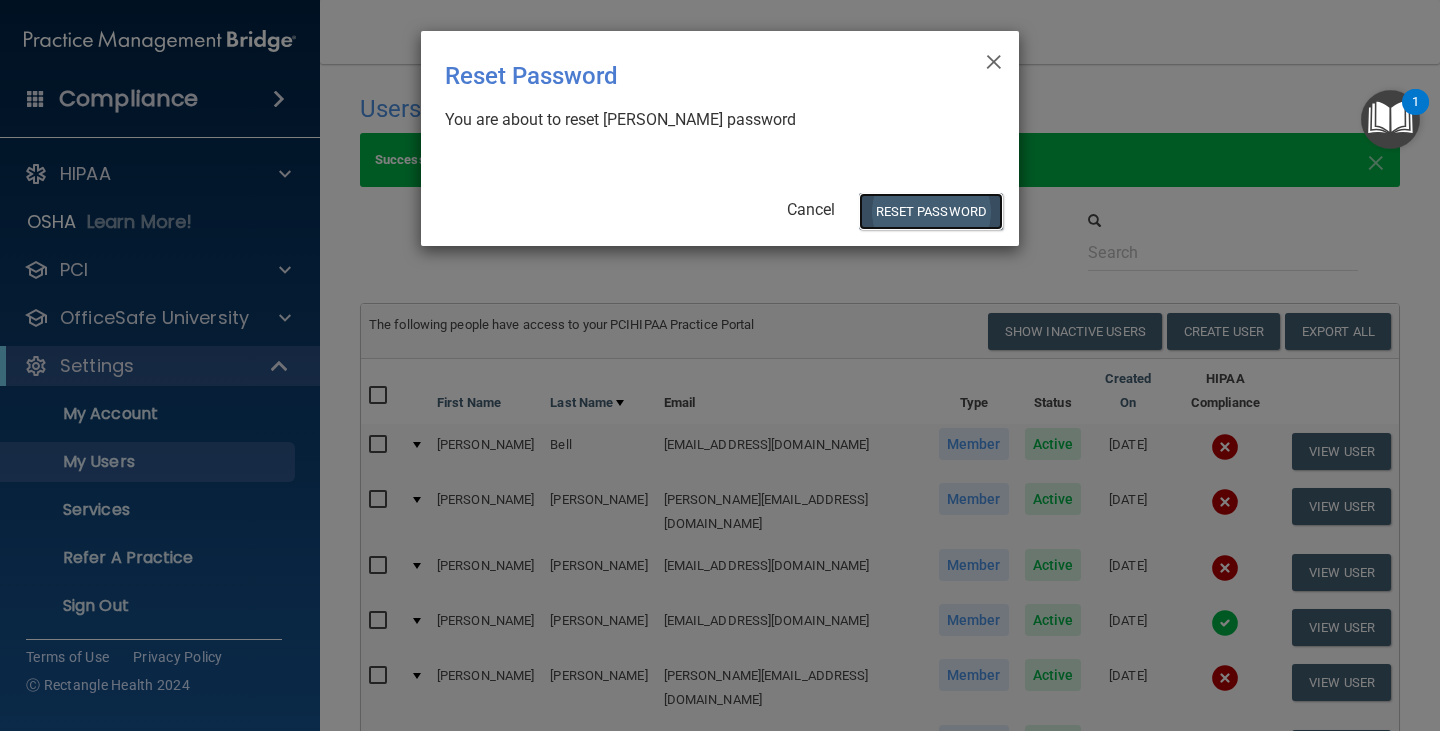 click on "Reset Password" at bounding box center (931, 211) 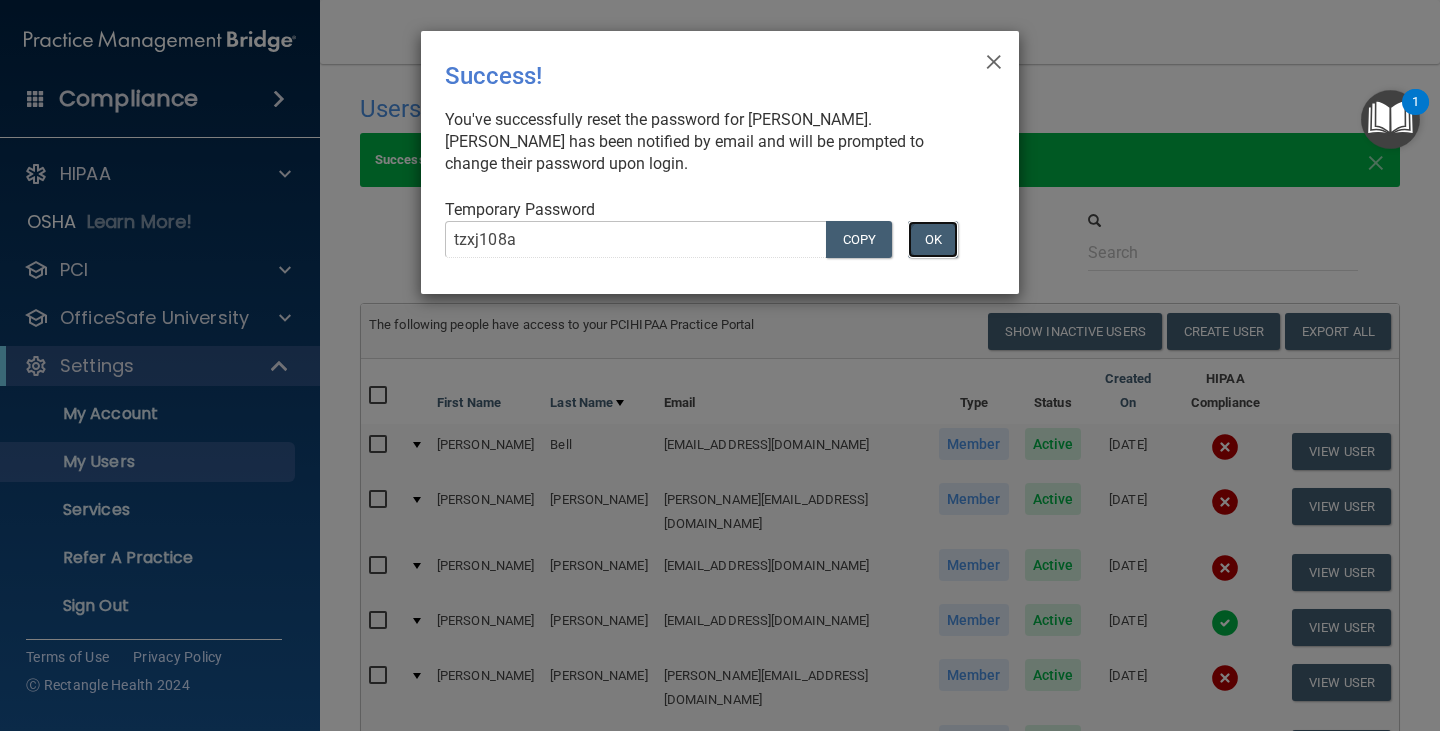 click on "OK" at bounding box center [933, 239] 